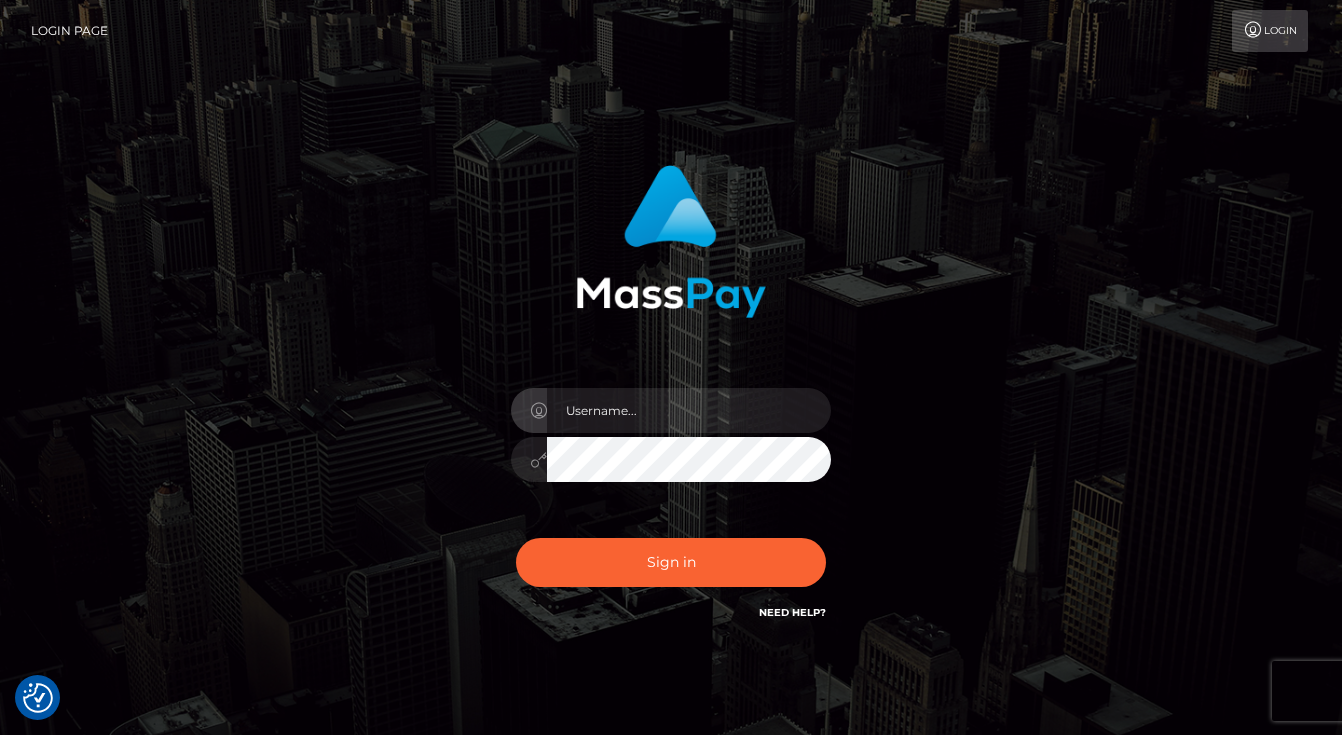 scroll, scrollTop: 0, scrollLeft: 0, axis: both 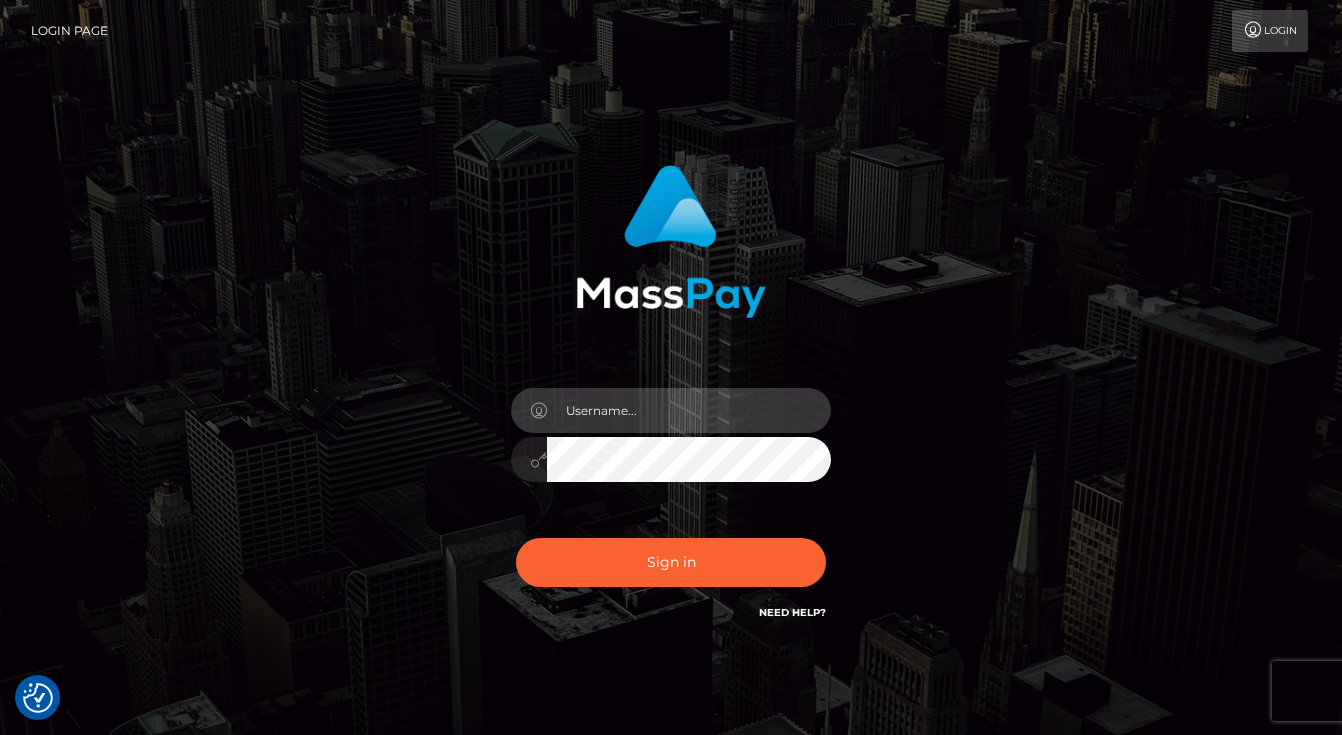 type on "[EMAIL]" 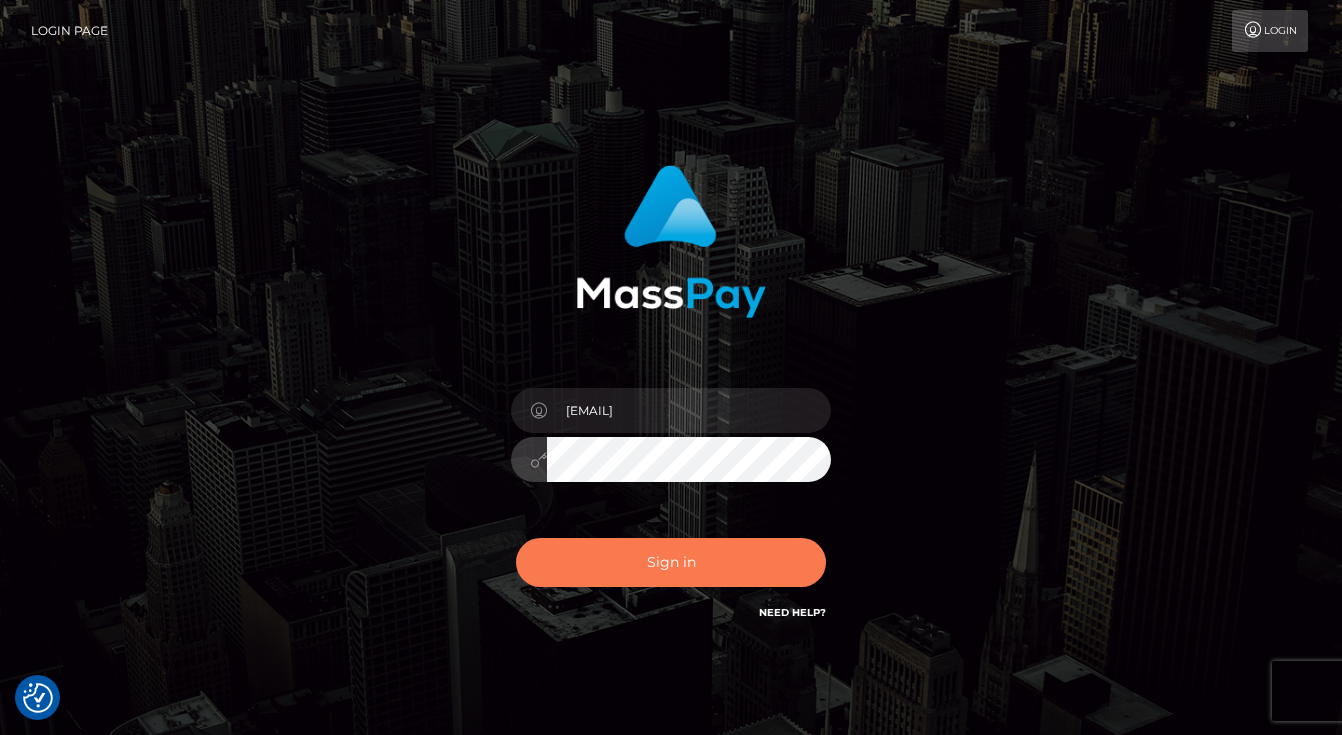 click on "Sign in" at bounding box center (671, 562) 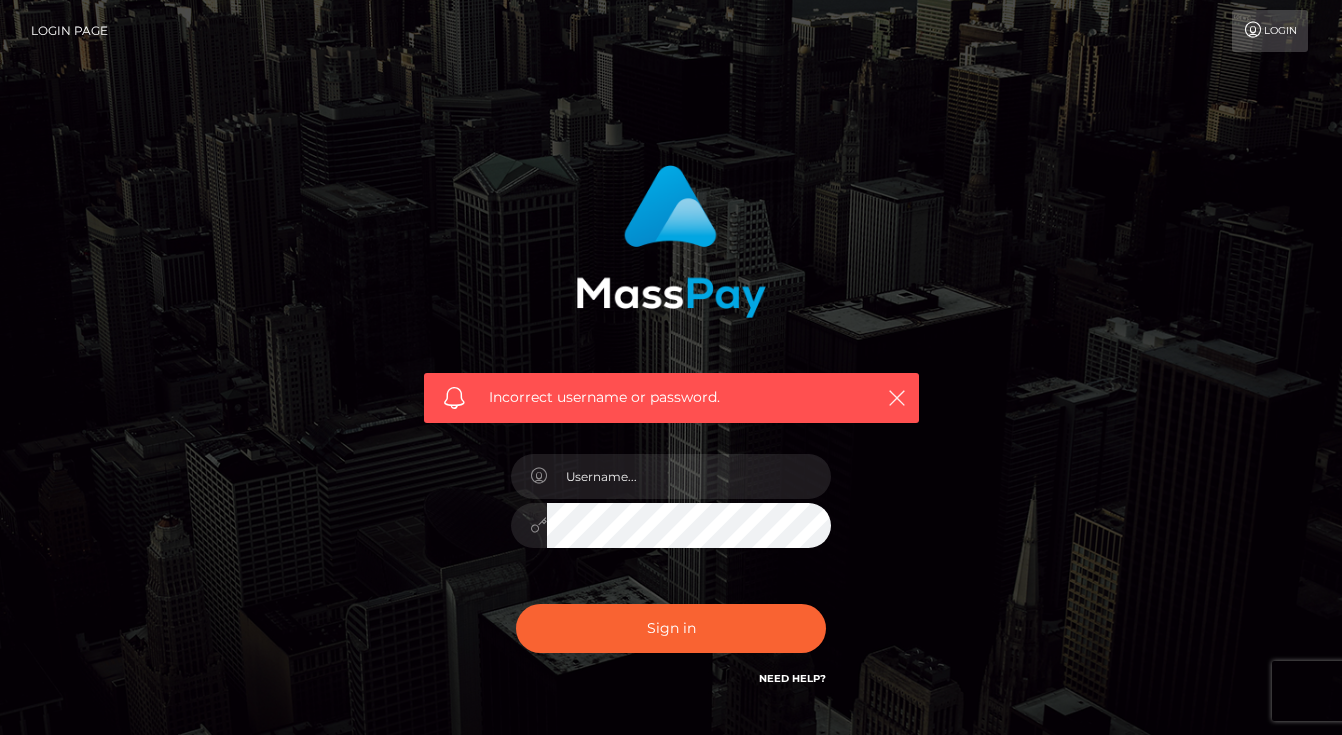 scroll, scrollTop: 0, scrollLeft: 0, axis: both 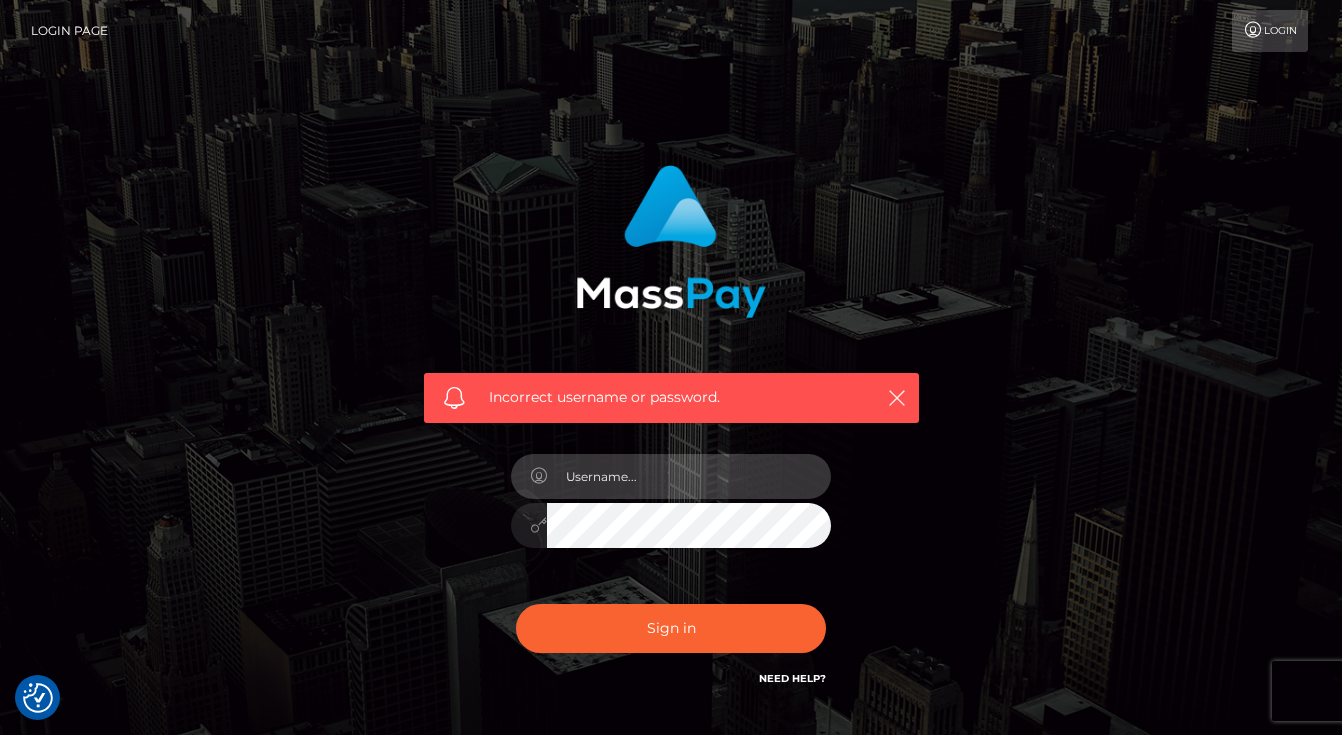 type on "[EMAIL]" 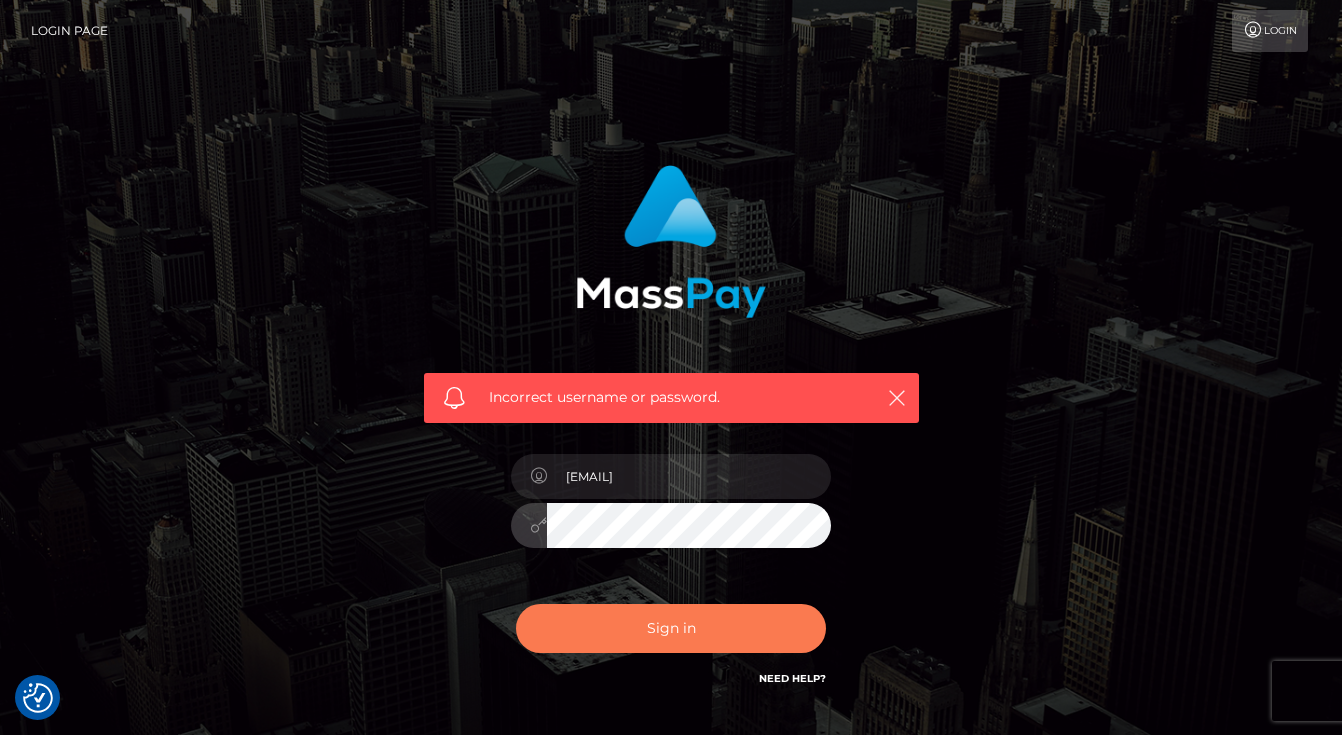 click on "Sign in" at bounding box center (671, 628) 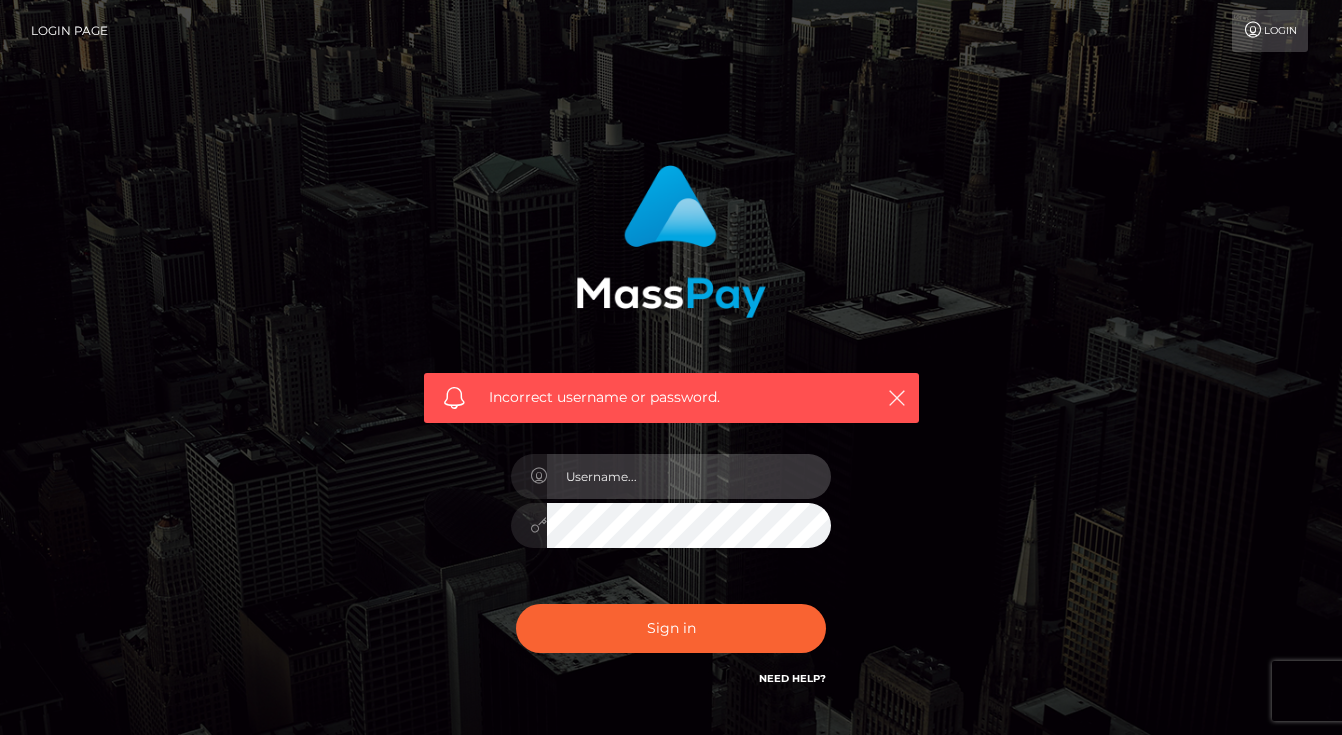scroll, scrollTop: 0, scrollLeft: 0, axis: both 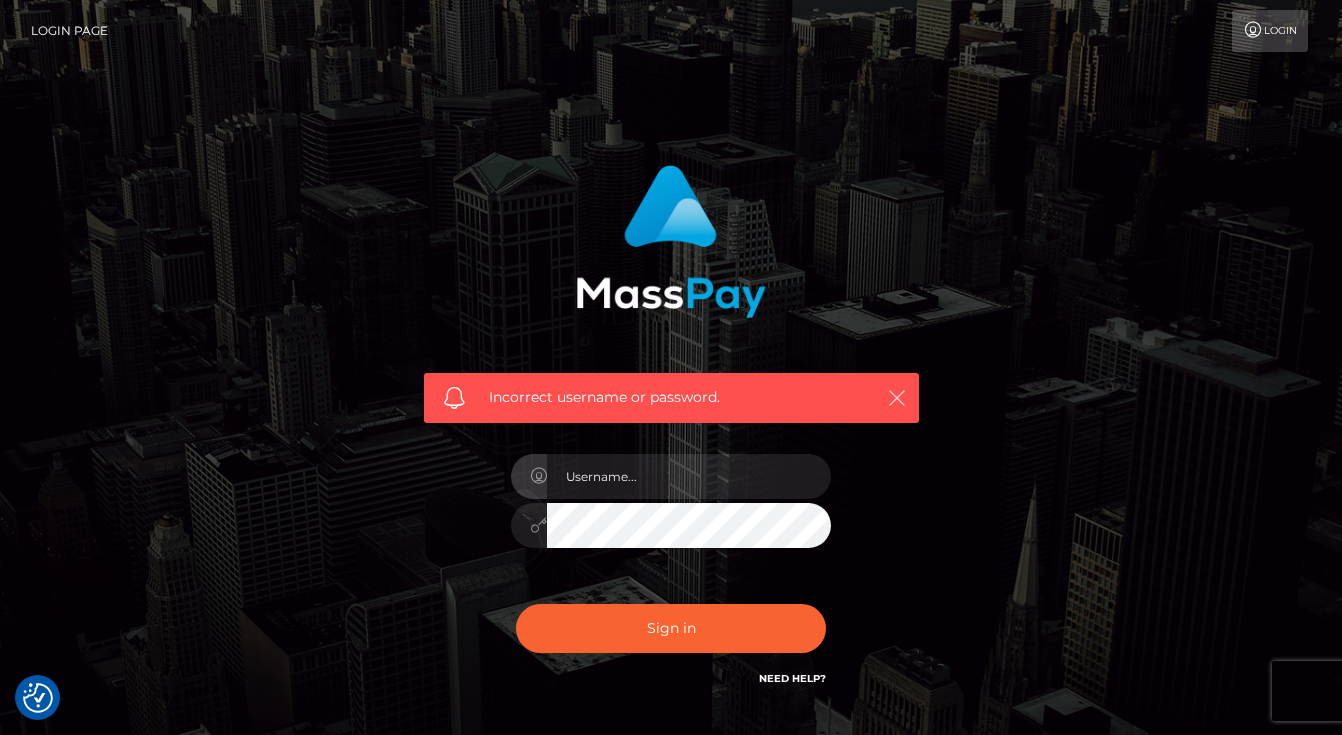 click at bounding box center [897, 398] 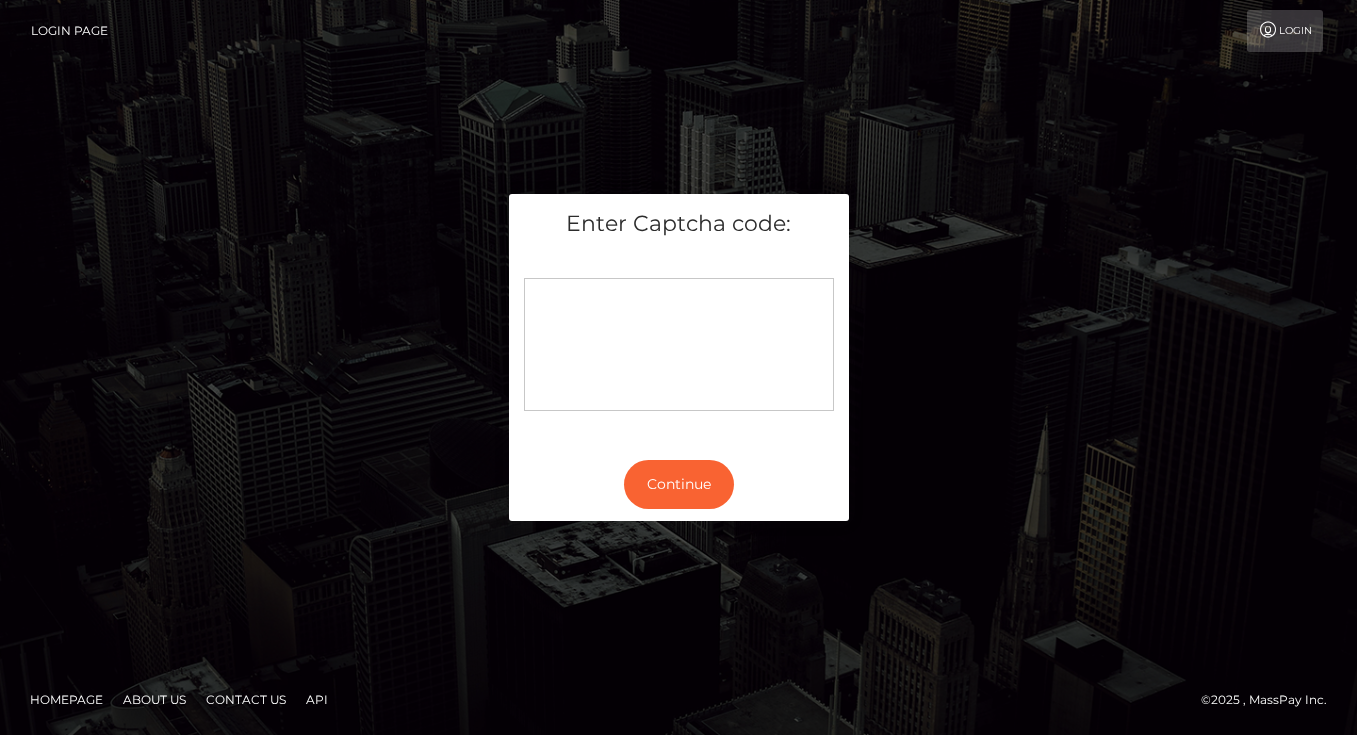 scroll, scrollTop: 0, scrollLeft: 0, axis: both 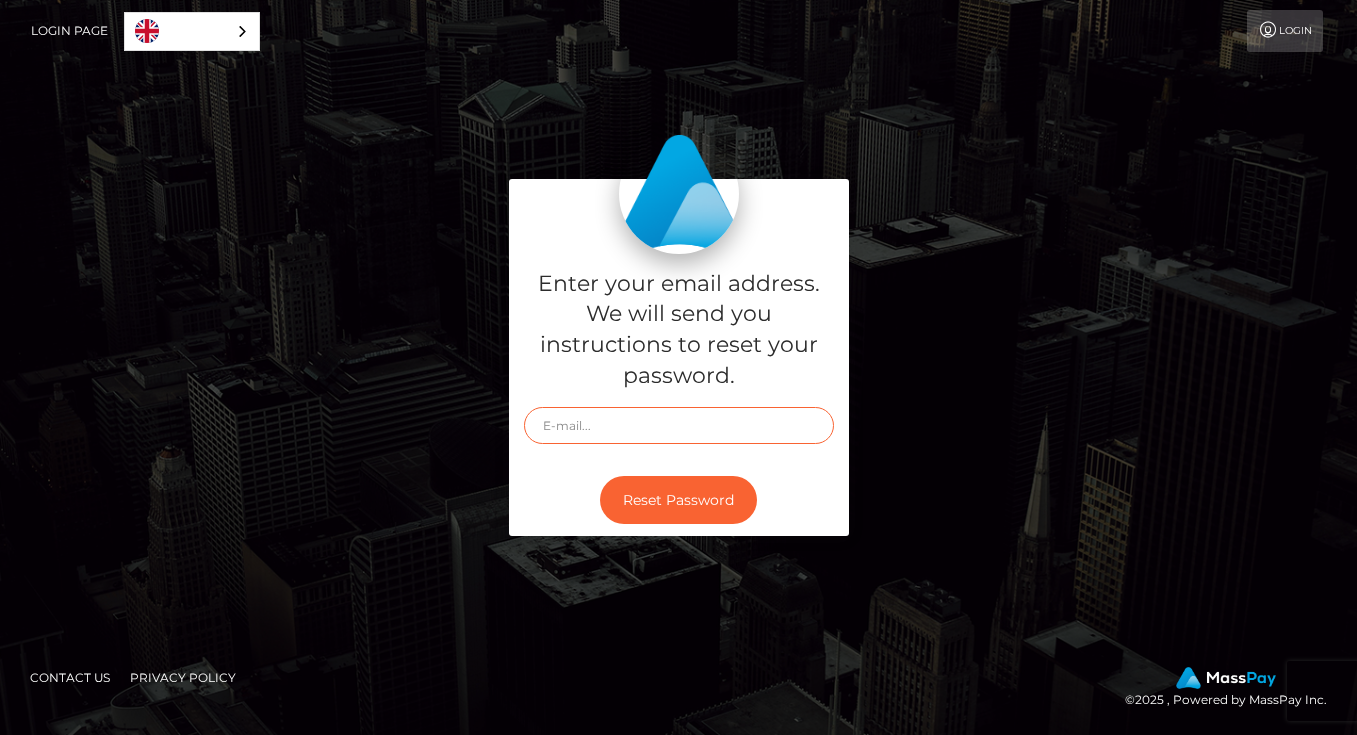 type on "[EMAIL]" 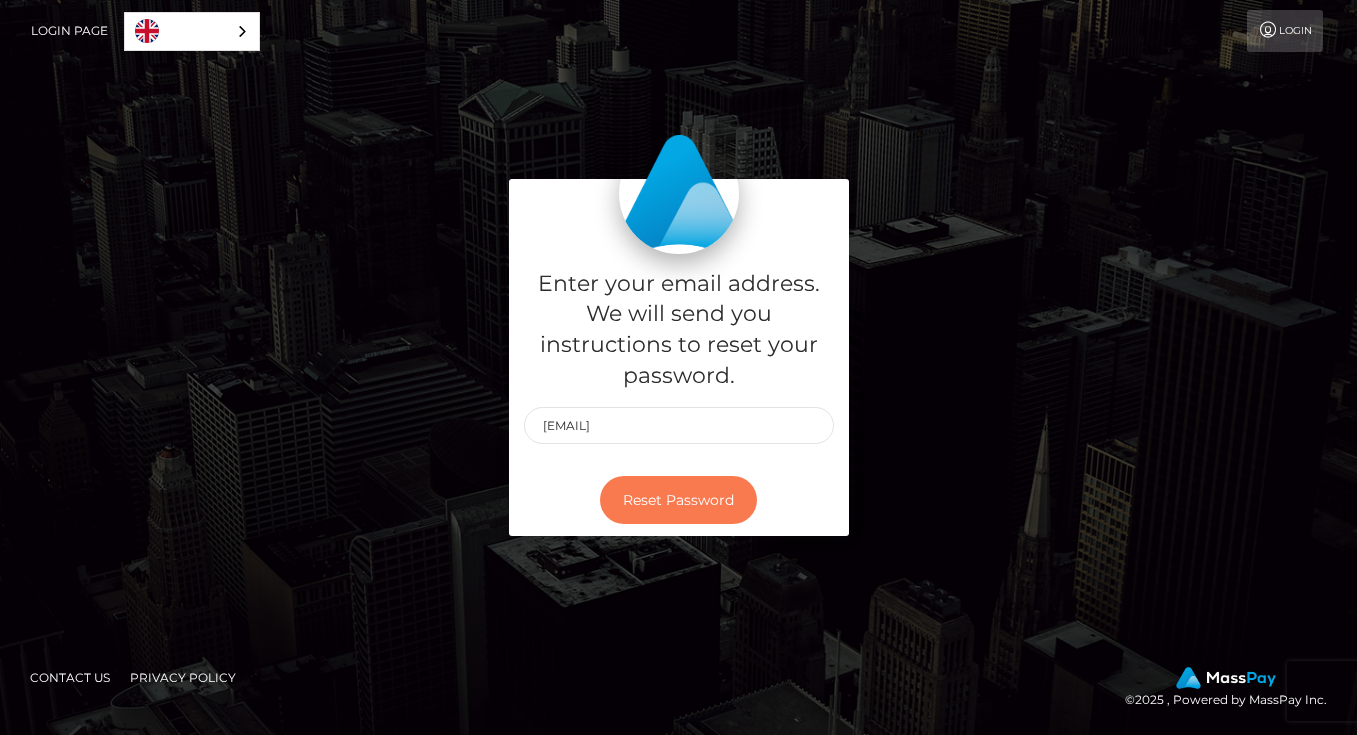 click on "Reset Password" at bounding box center (678, 500) 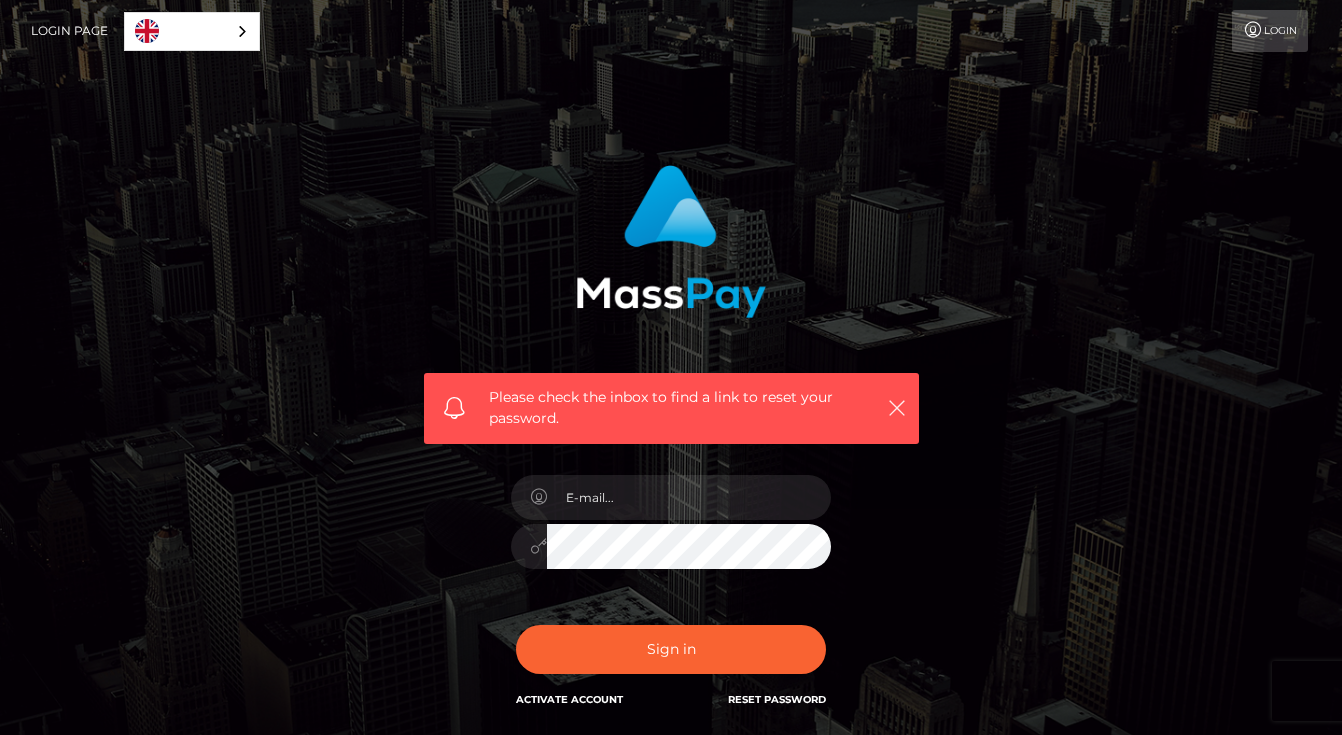 scroll, scrollTop: 0, scrollLeft: 0, axis: both 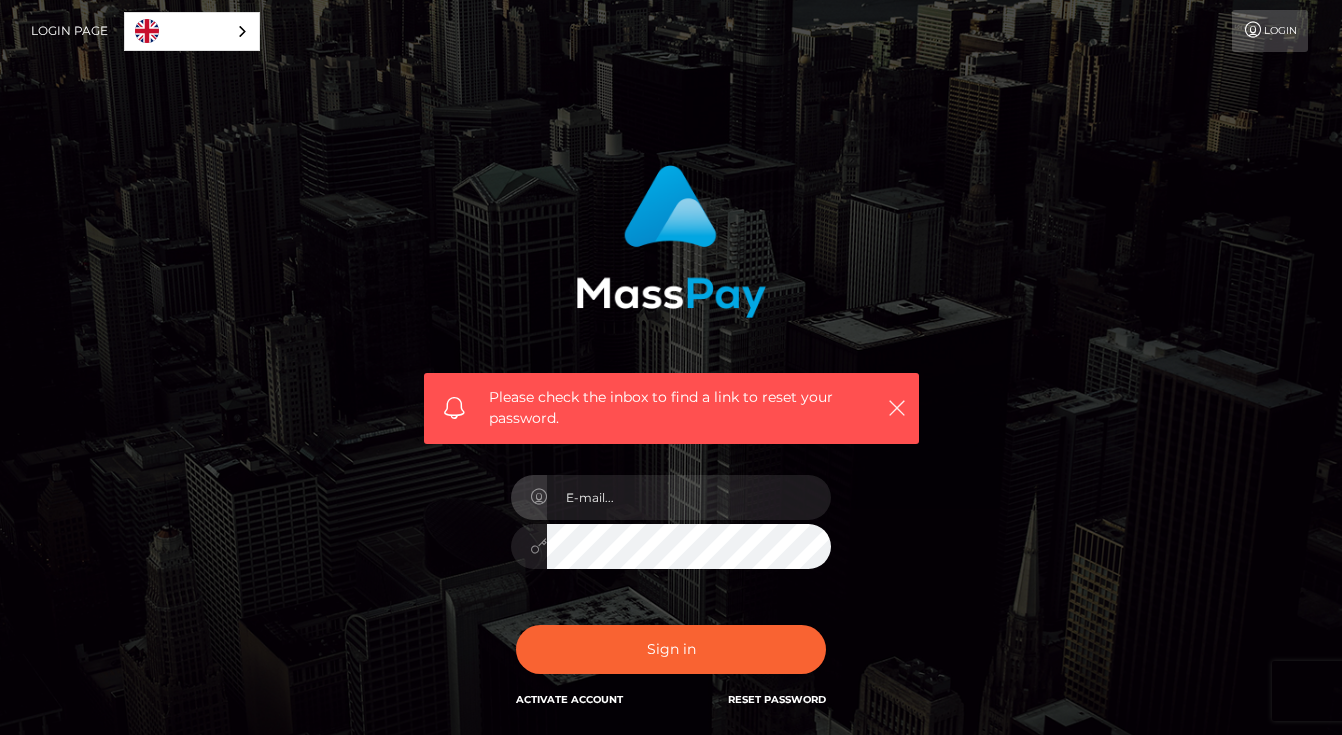 click on "Please check the inbox to find a link to reset your password.
In order to protect your account, we're utilizing the help of a captcha service. Your adblocker could be preventing the captcha from performing properly. Please disable the adblocker prior to logging in." at bounding box center (671, 297) 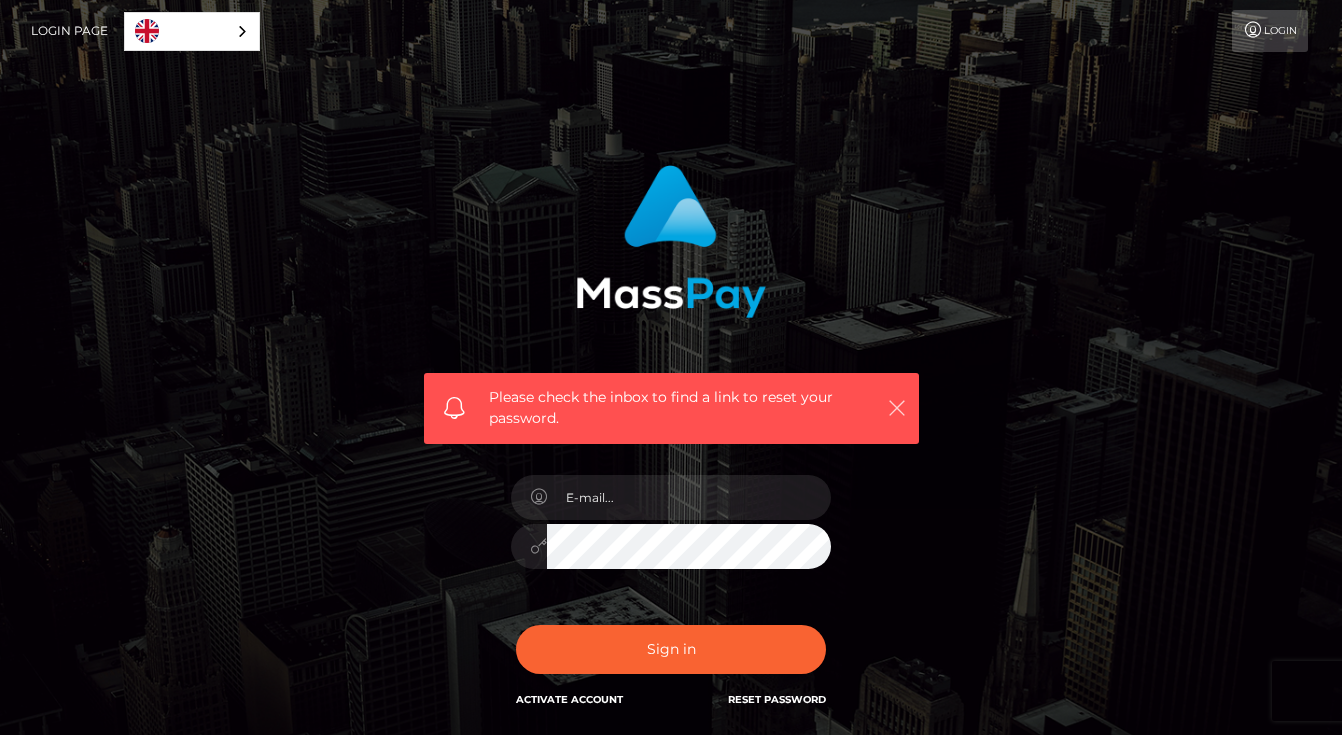 click at bounding box center [897, 408] 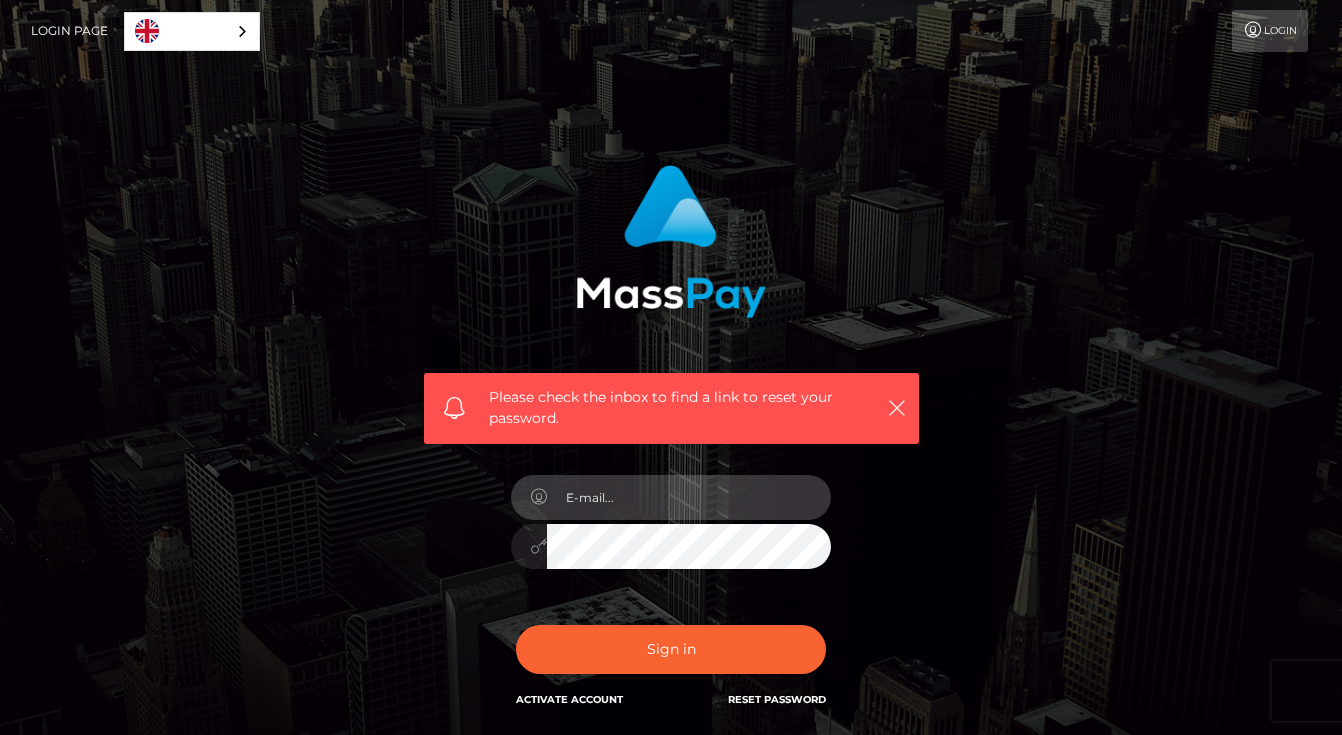 click at bounding box center [689, 497] 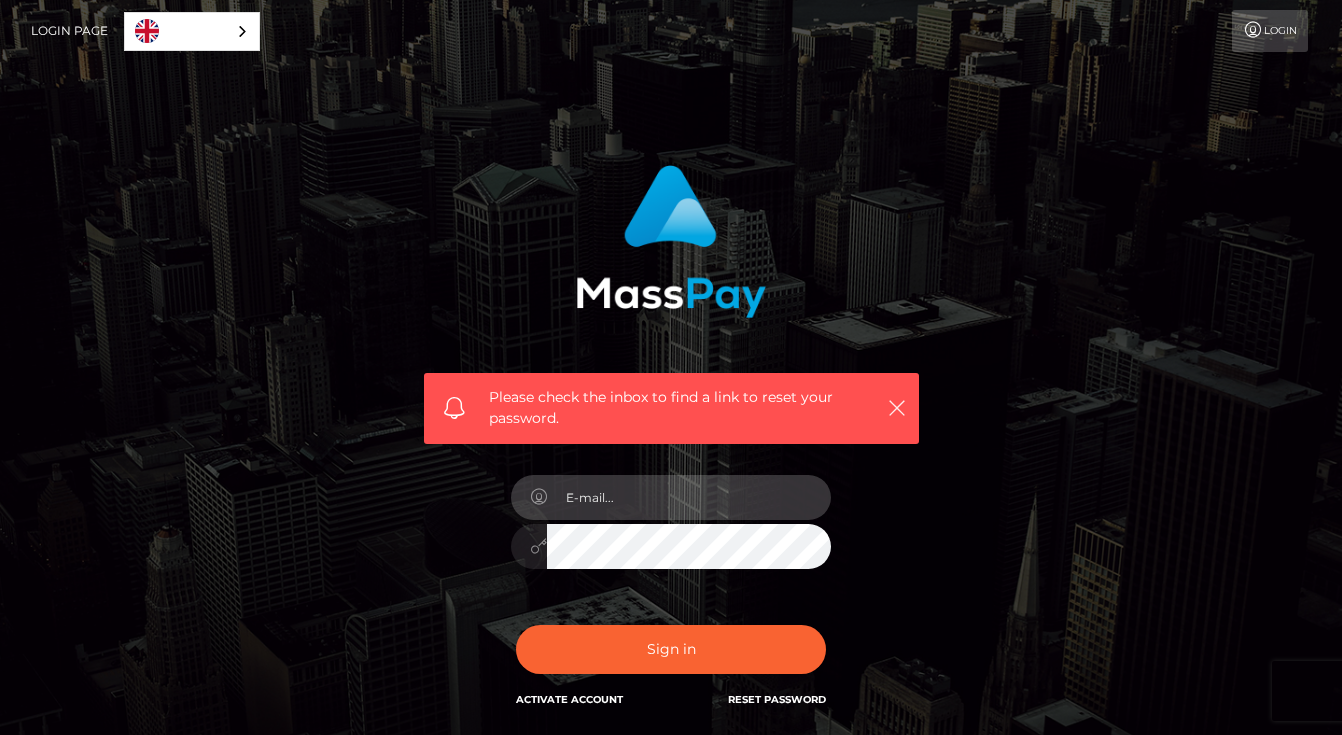type on "lilyannhadad@gmail.com" 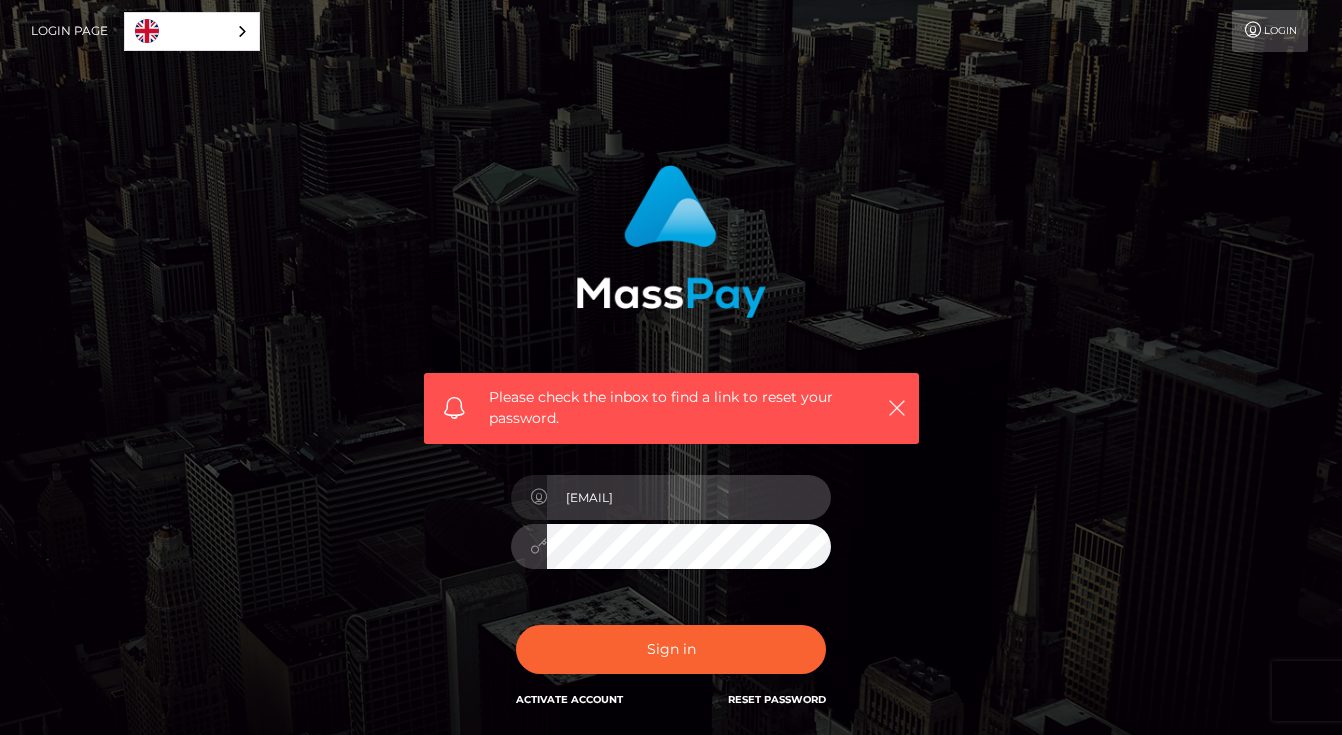 click on "[USERNAME]@example.com" at bounding box center (689, 497) 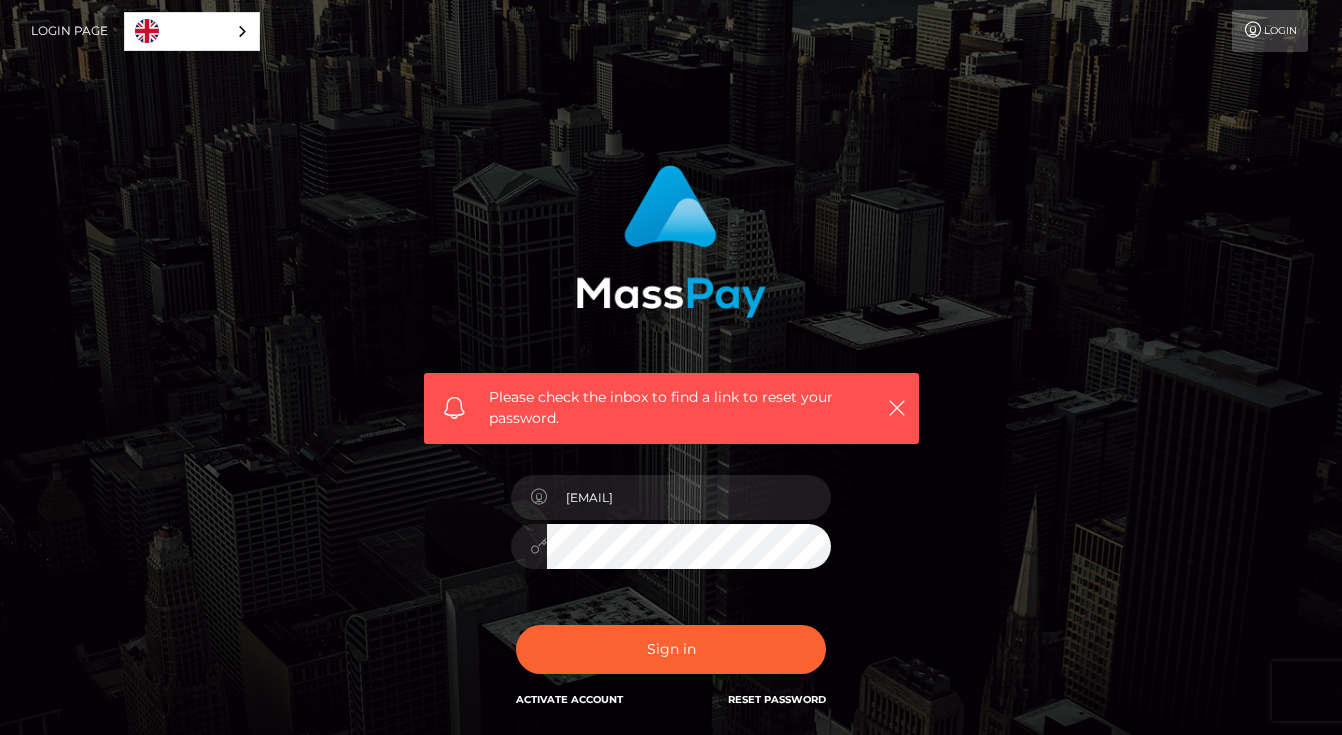 click on "Please check the inbox to find a link to reset your password.
In order to protect your account, we're utilizing the help of a captcha service. Your adblocker could be preventing the captcha from performing properly. Please disable the adblocker prior to logging in.
lilyannhadad@gmail.com" at bounding box center (671, 448) 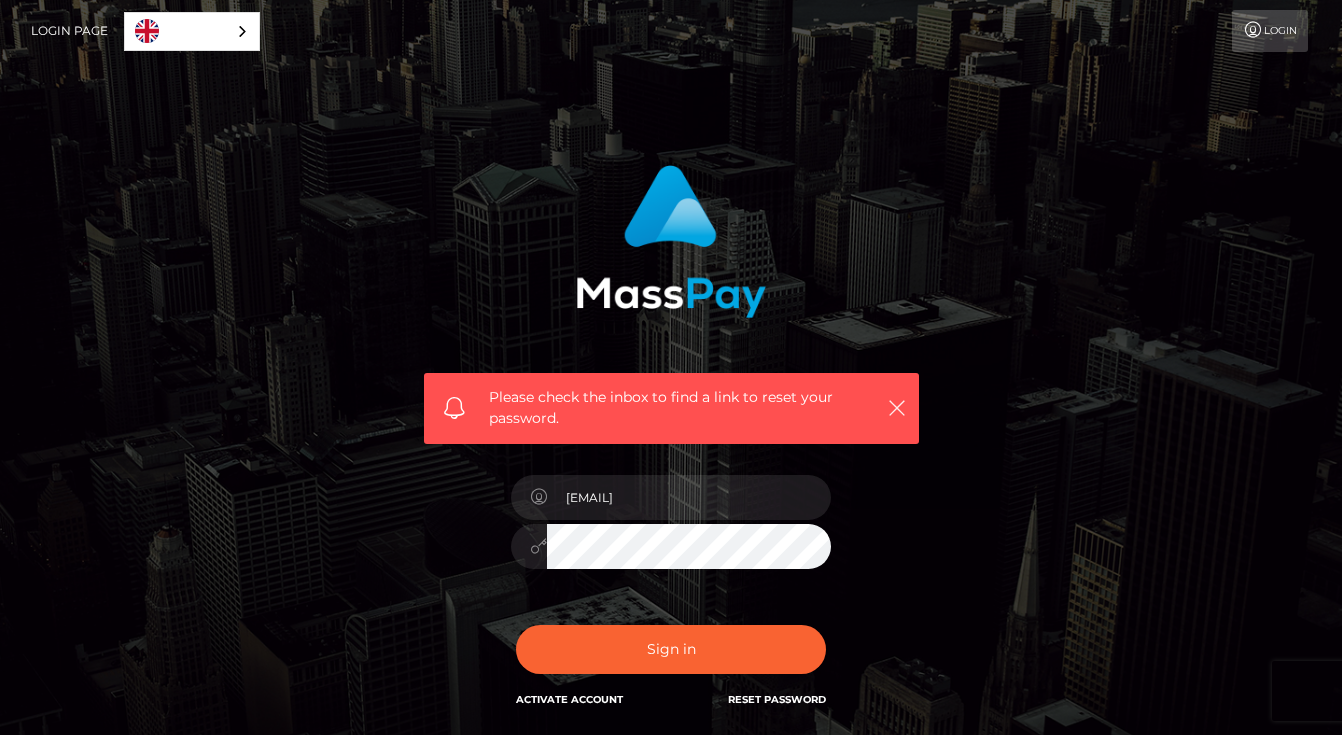 click on "Please check the inbox to find a link to reset your password.
In order to protect your account, we're utilizing the help of a captcha service. Your adblocker could be preventing the captcha from performing properly. Please disable the adblocker prior to logging in.
lilyannhadad@gmail.com" at bounding box center [671, 448] 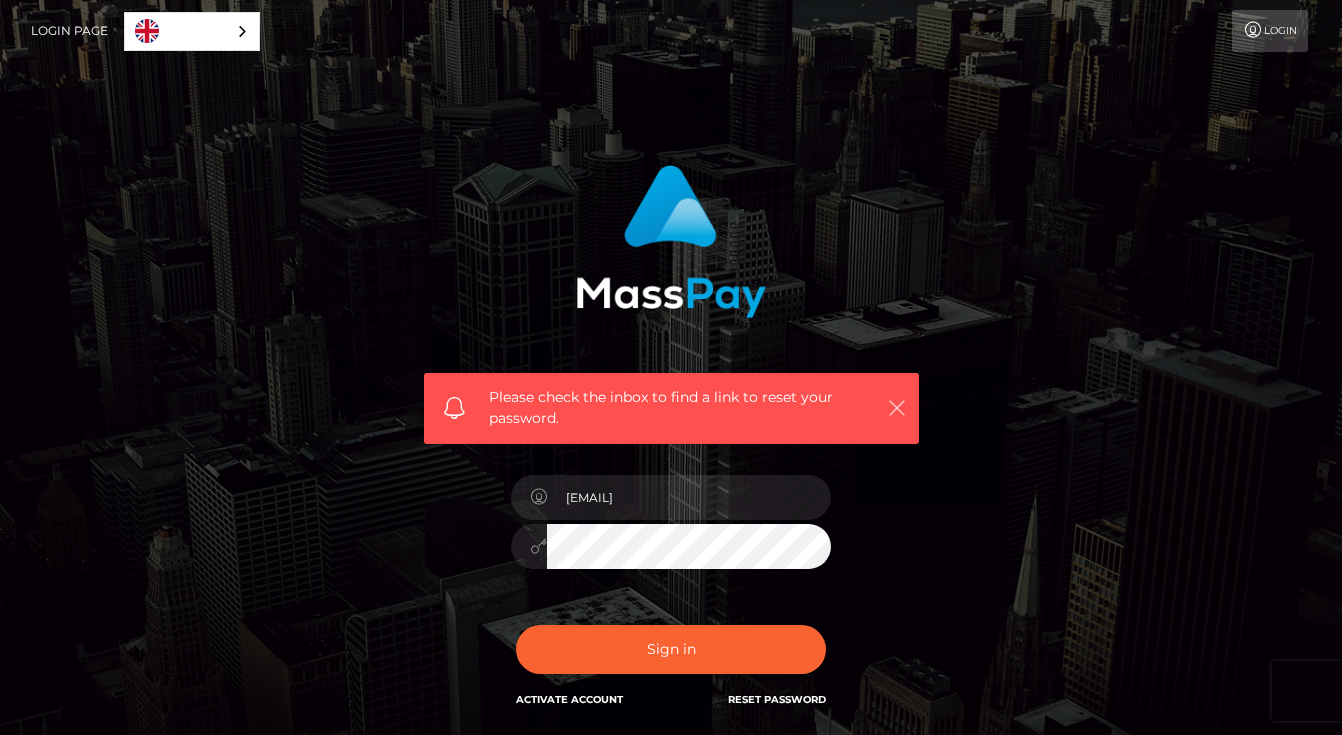 click at bounding box center [897, 408] 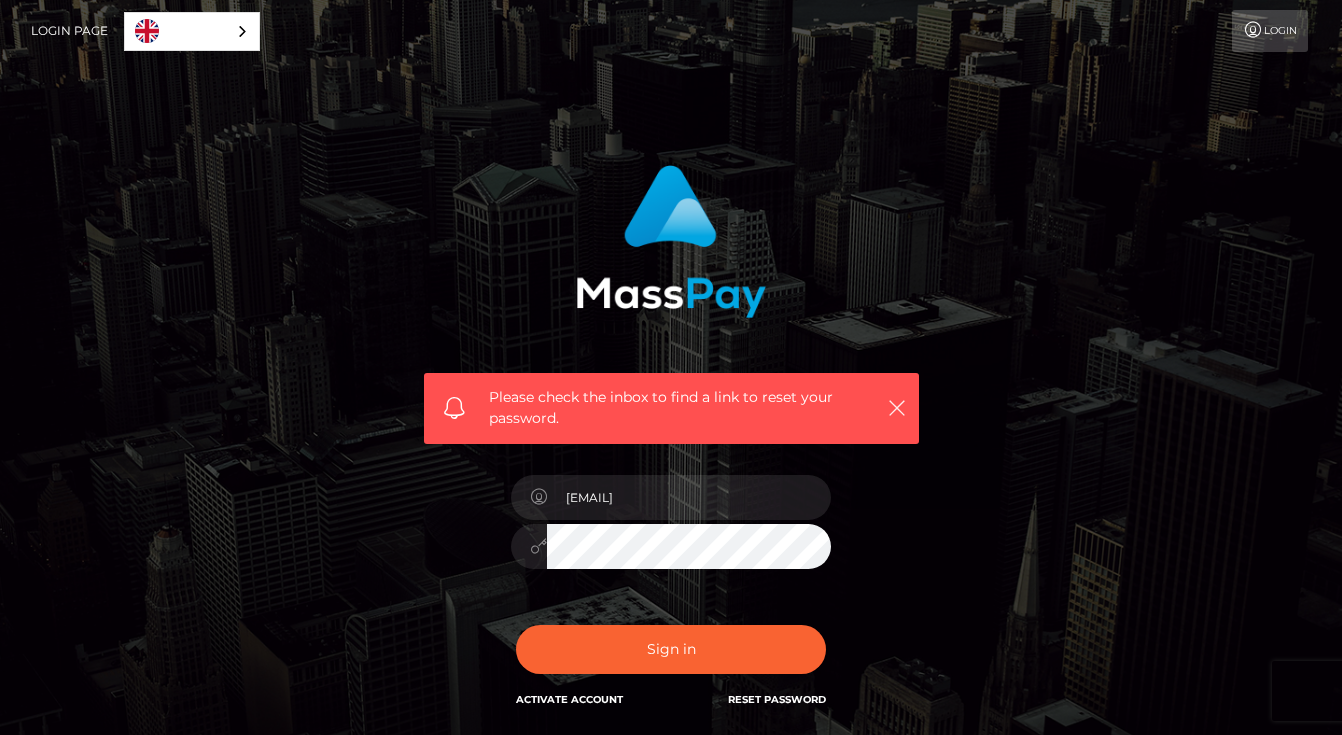 click on "Please check the inbox to find a link to reset your password.
In order to protect your account, we're utilizing the help of a captcha service. Your adblocker could be preventing the captcha from performing properly. Please disable the adblocker prior to logging in.
lilyannhadad@gmail.com" at bounding box center [671, 448] 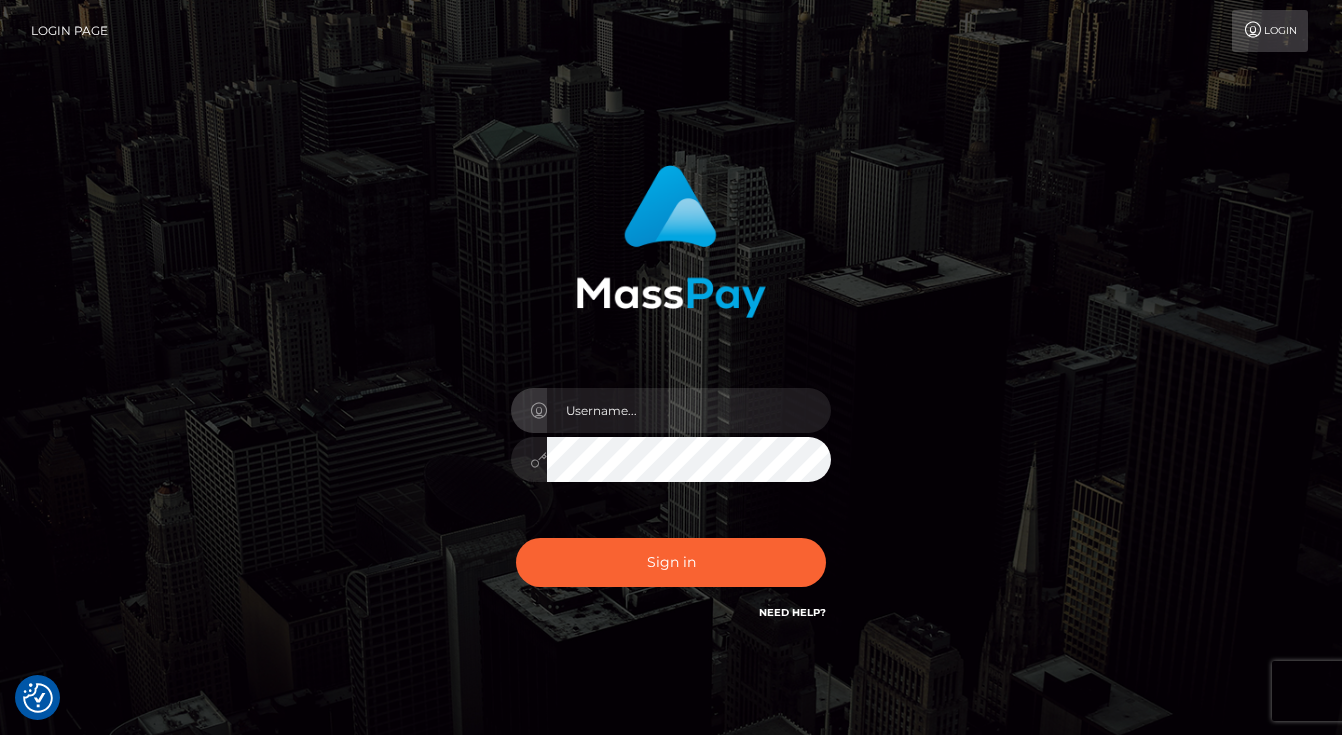 scroll, scrollTop: 0, scrollLeft: 0, axis: both 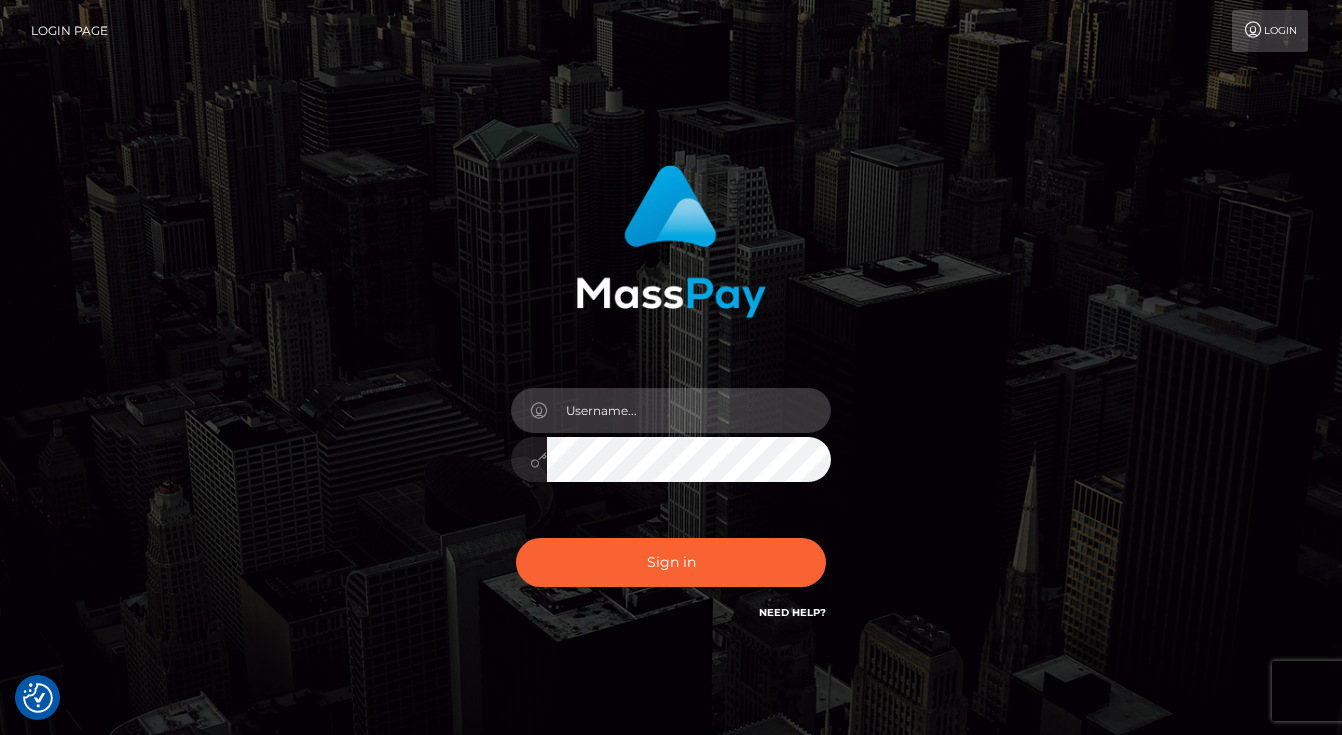type on "[EMAIL]" 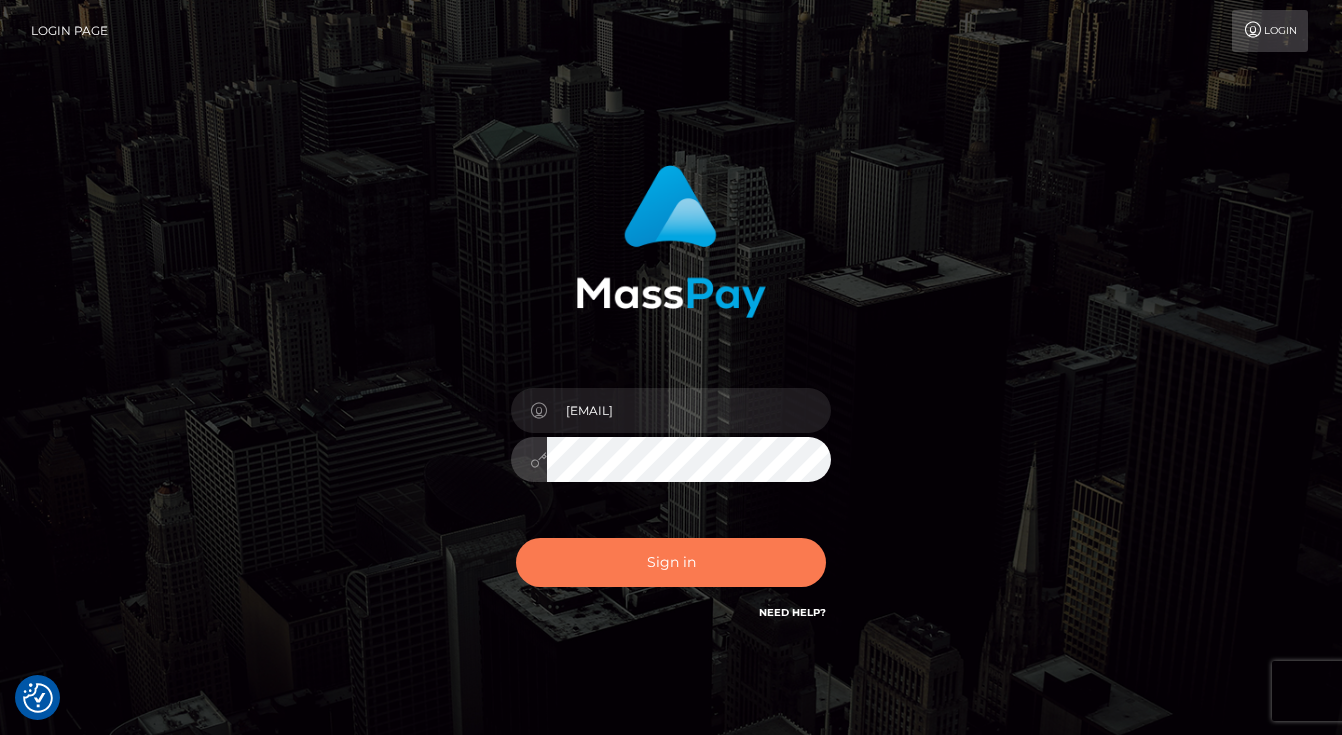 click on "Sign in" at bounding box center [671, 562] 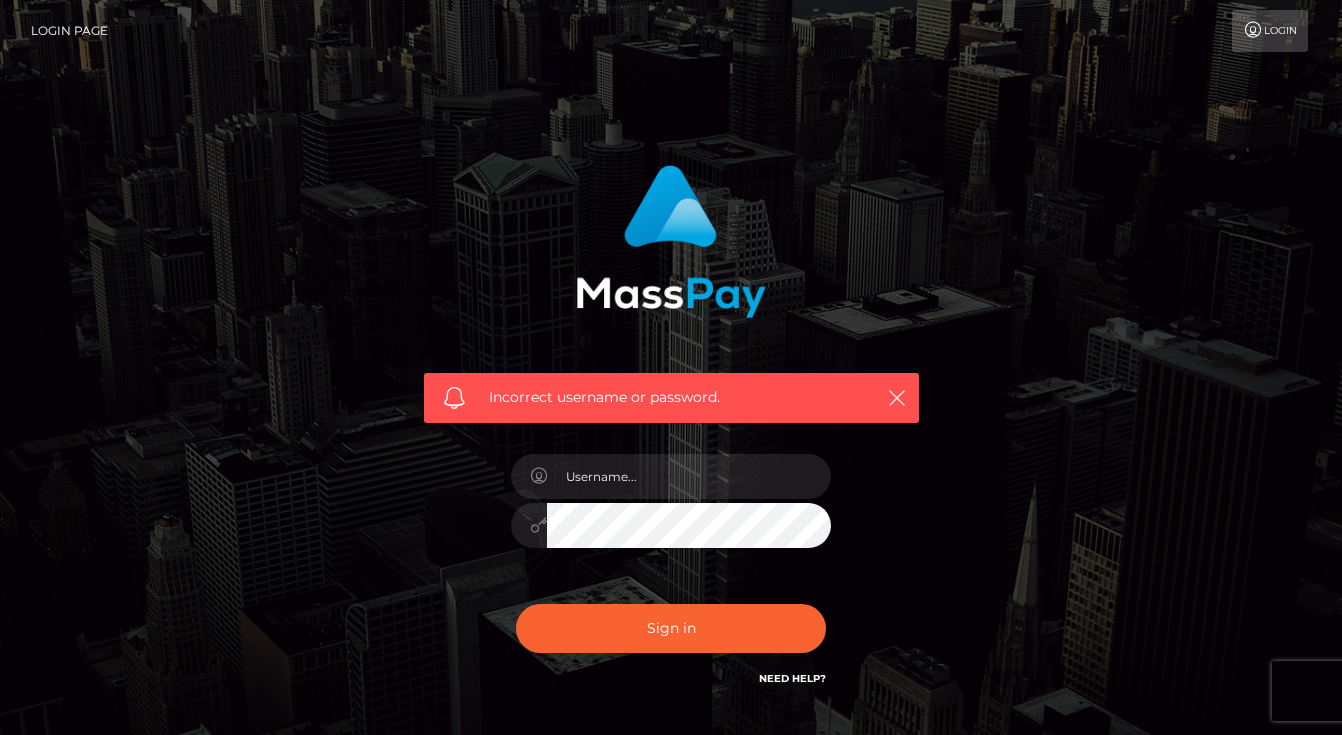 scroll, scrollTop: 0, scrollLeft: 0, axis: both 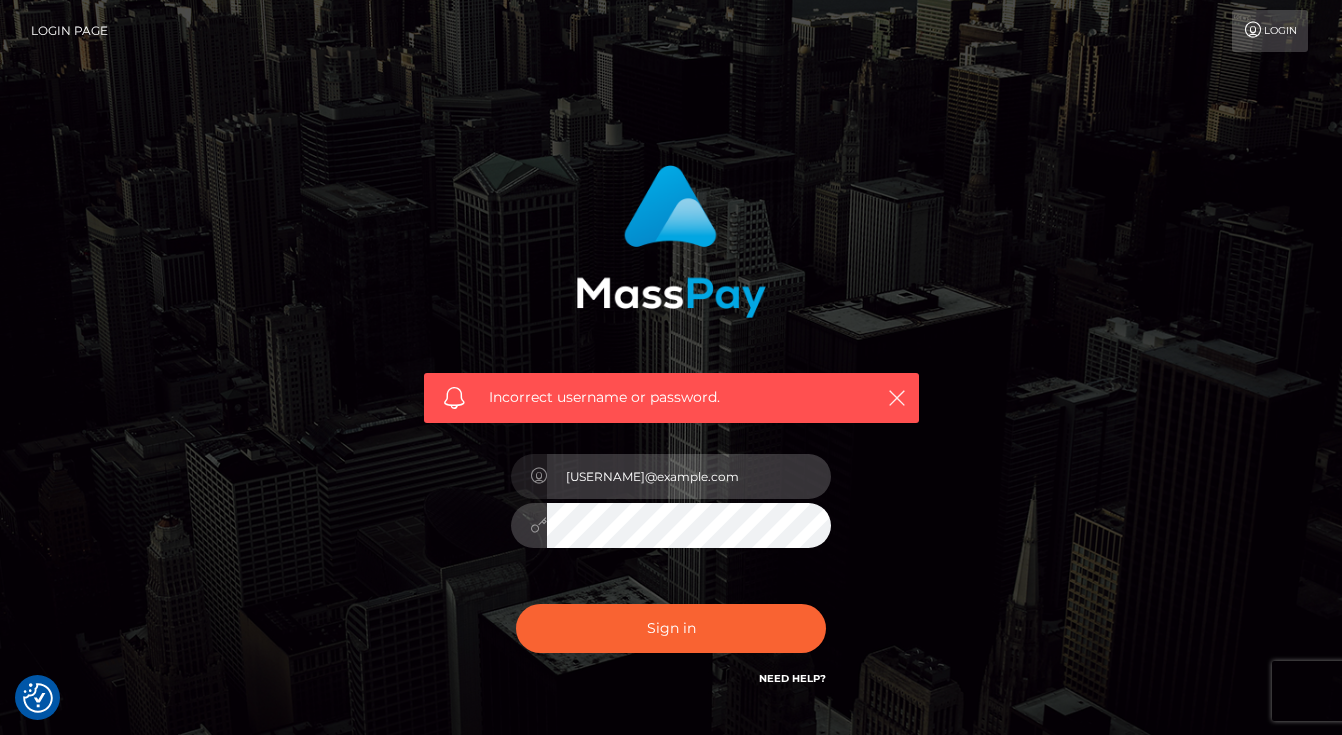 click on "lilyannhadad@example.com" at bounding box center (689, 476) 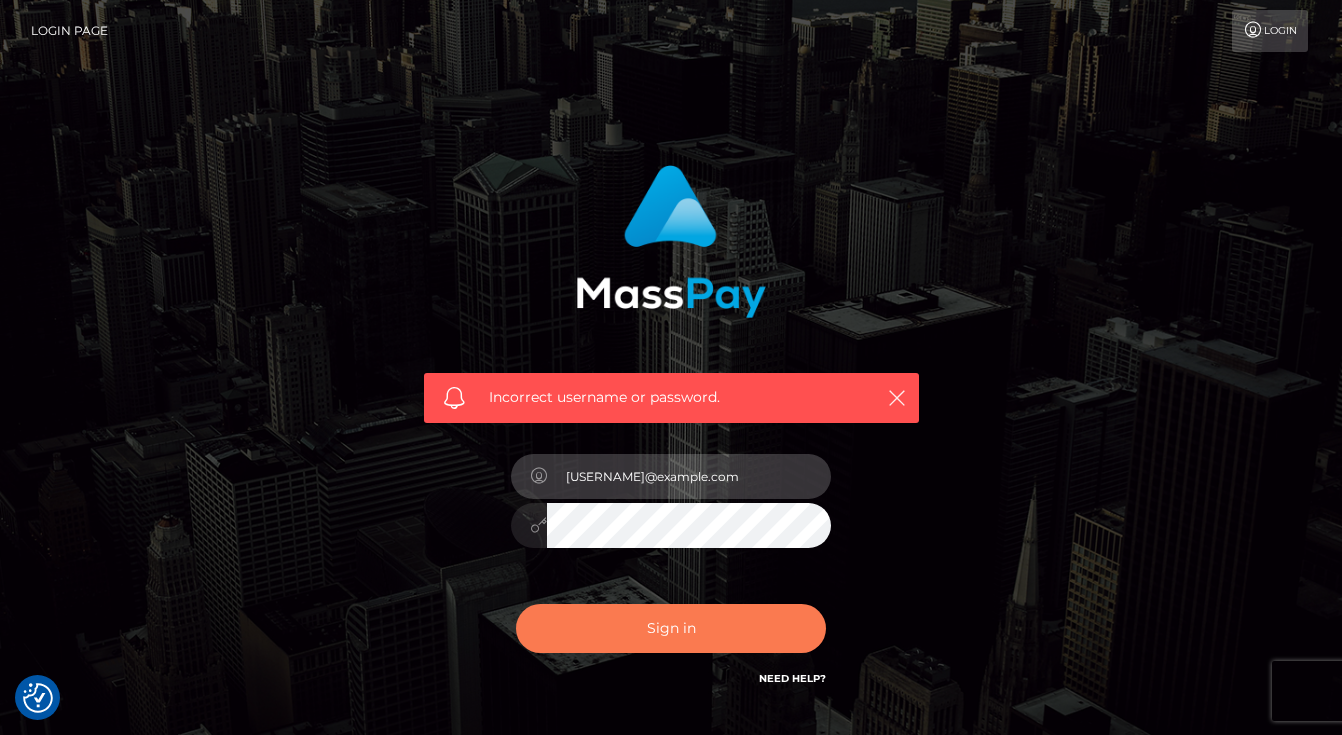 type on "lilyann.hadad@gmail.com" 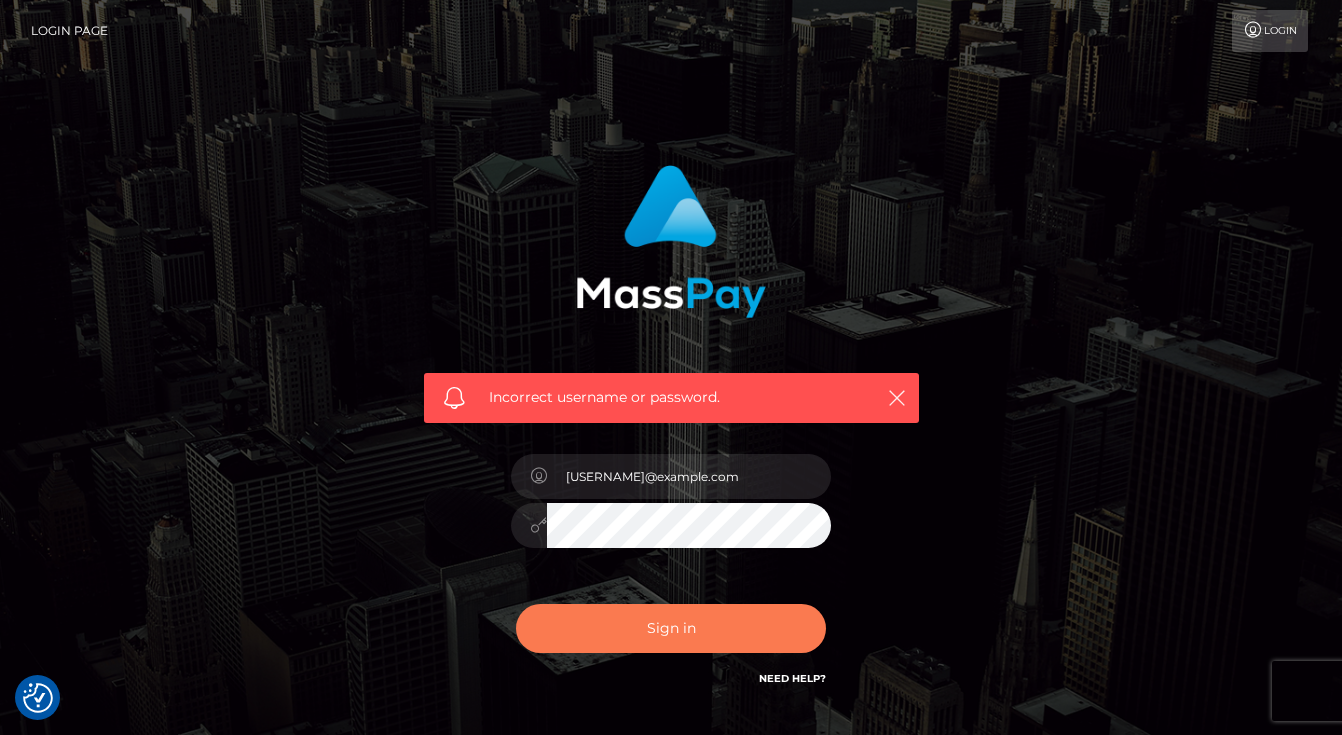 click on "Sign in" at bounding box center [671, 628] 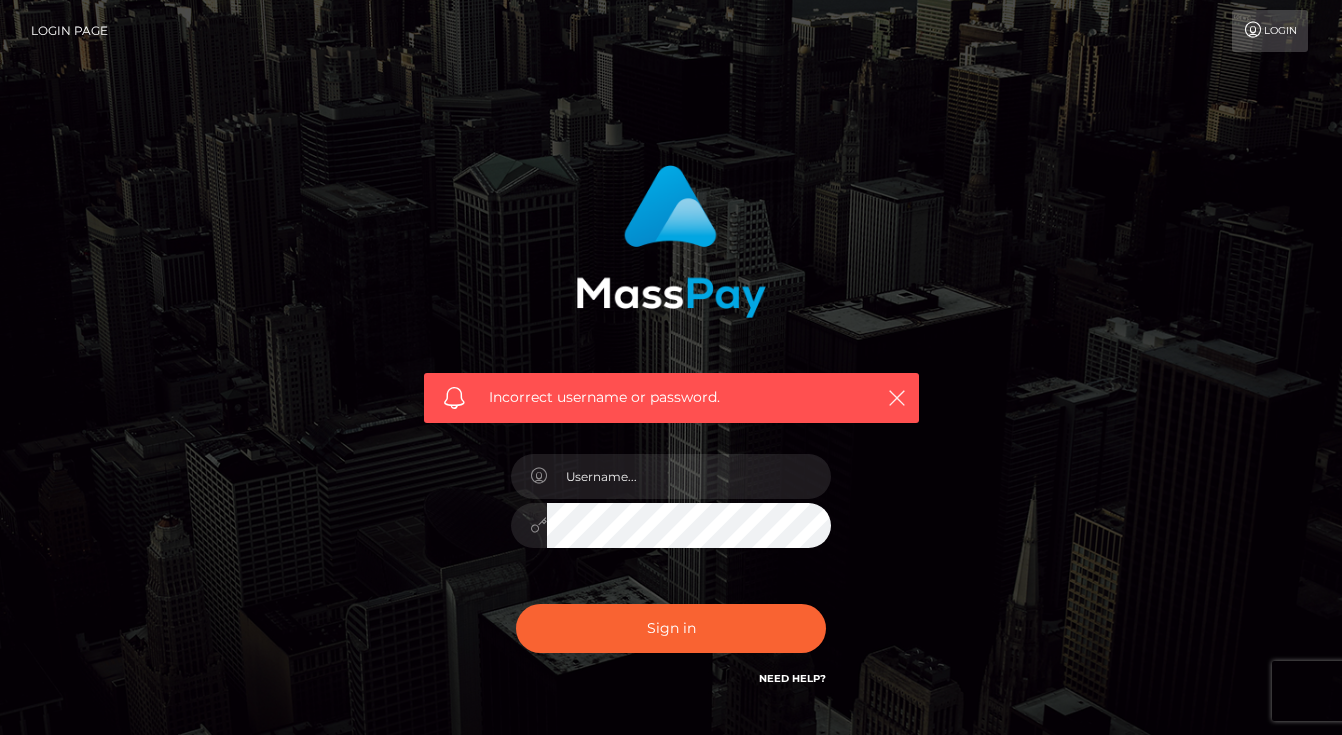 scroll, scrollTop: 0, scrollLeft: 0, axis: both 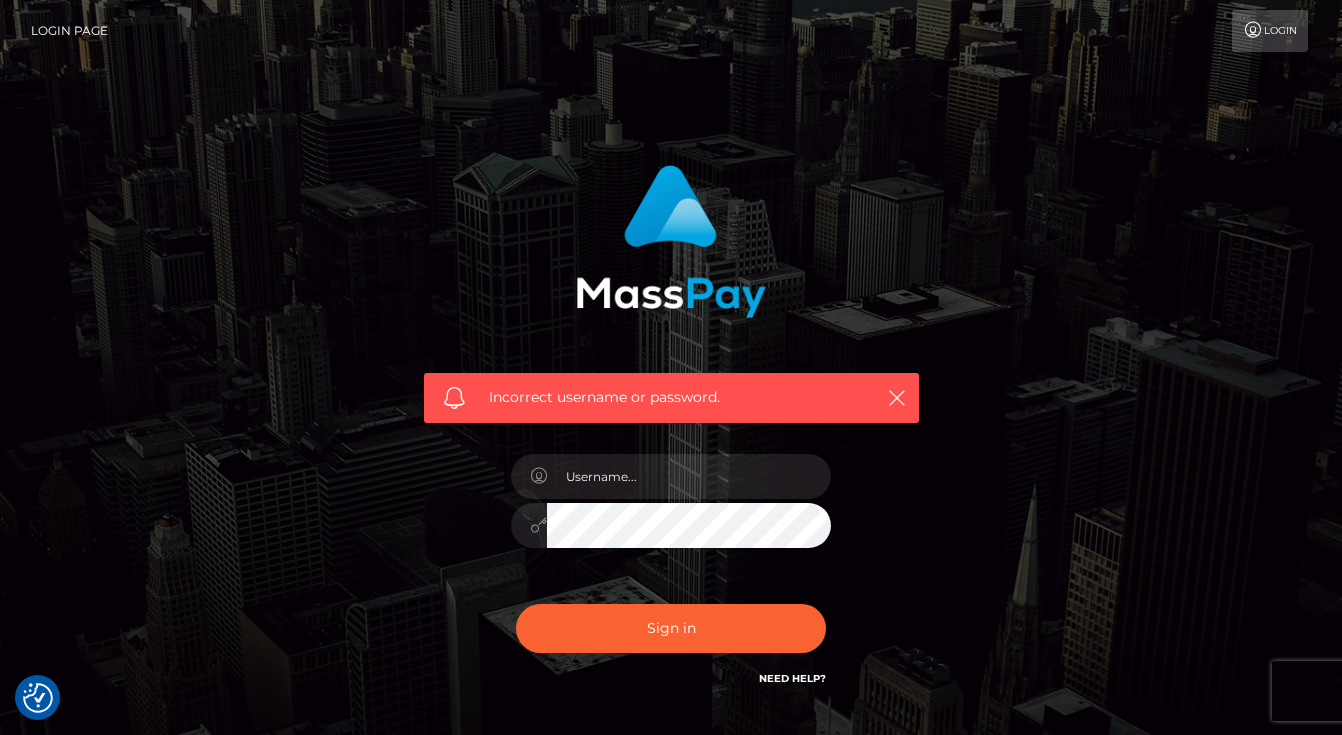 click on "Login Page" at bounding box center (69, 31) 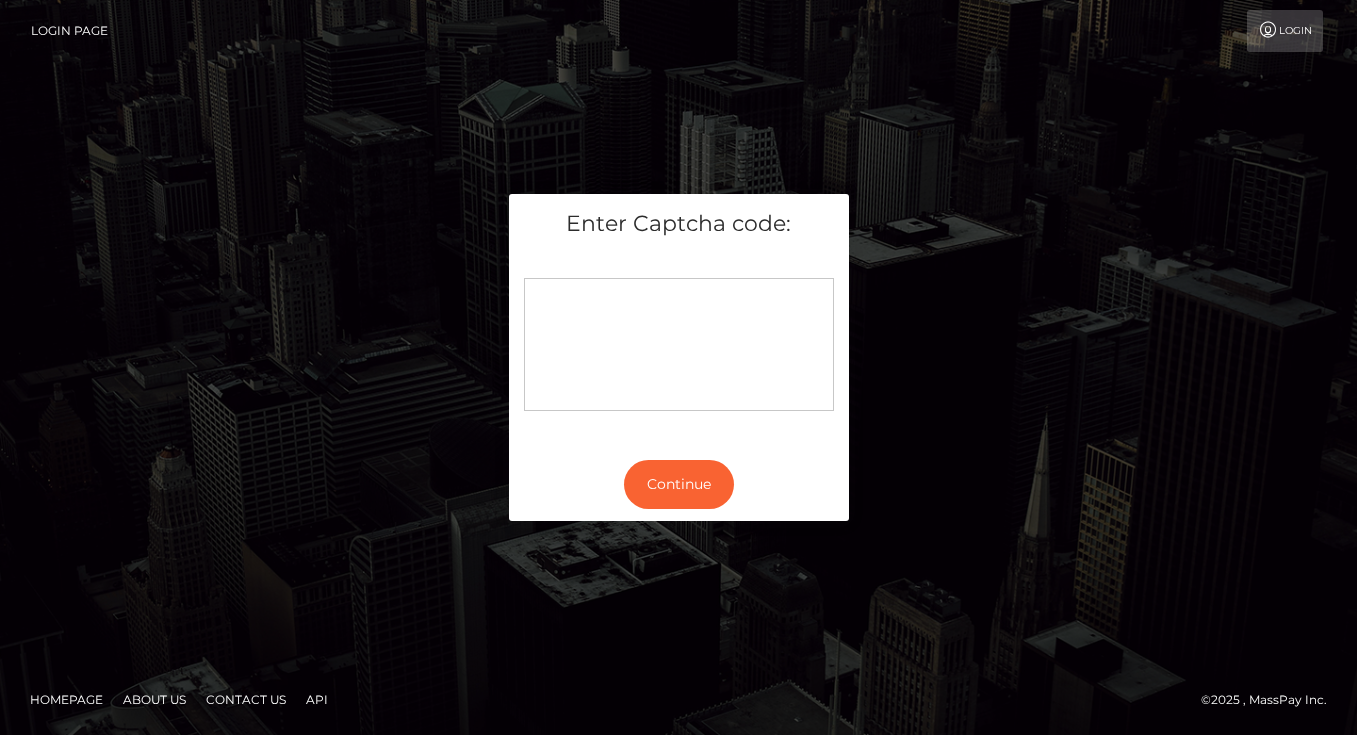 scroll, scrollTop: 0, scrollLeft: 0, axis: both 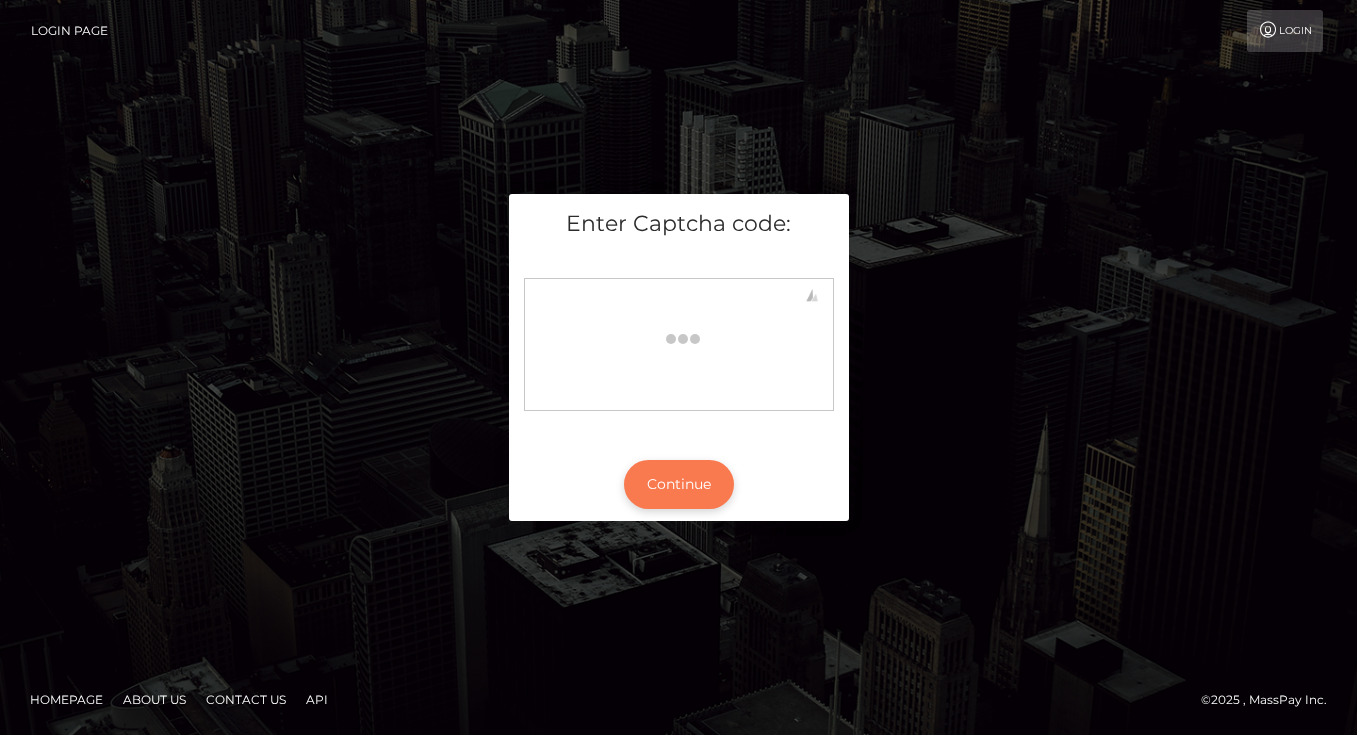 click on "Continue" at bounding box center [679, 484] 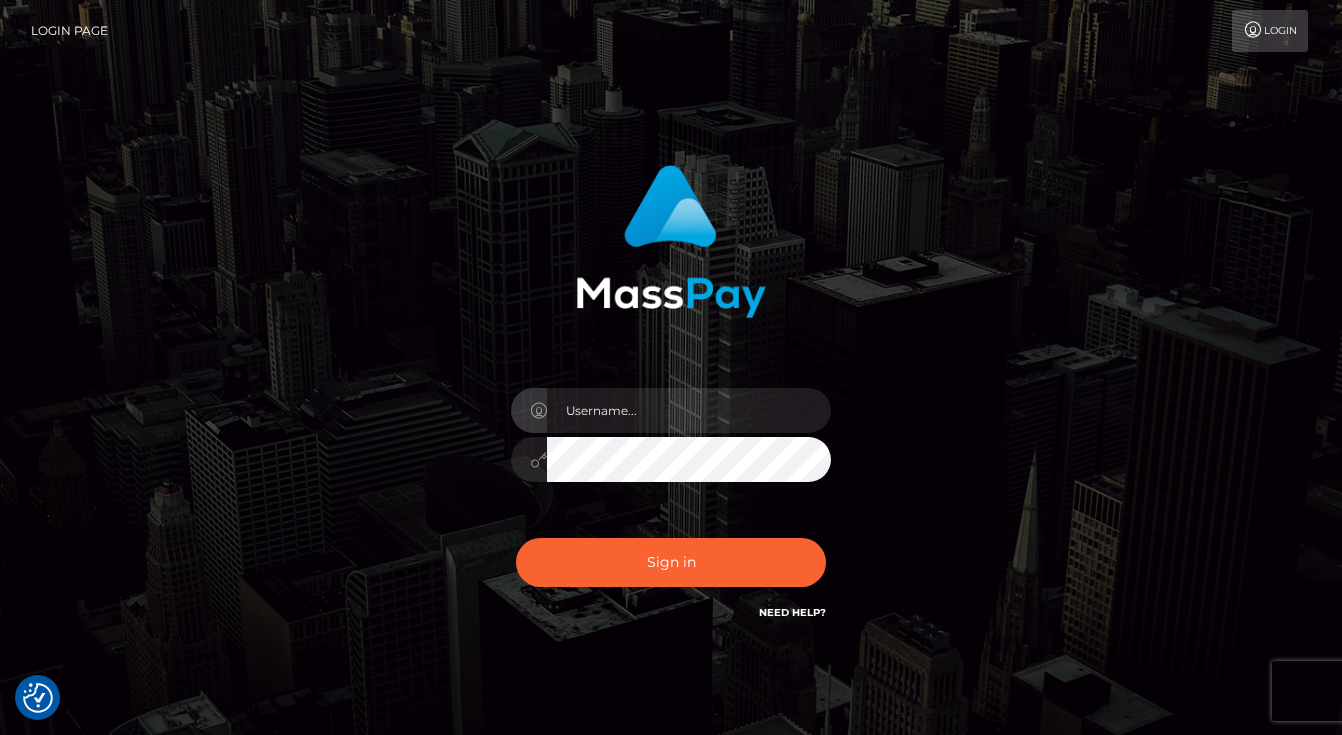 scroll, scrollTop: 0, scrollLeft: 0, axis: both 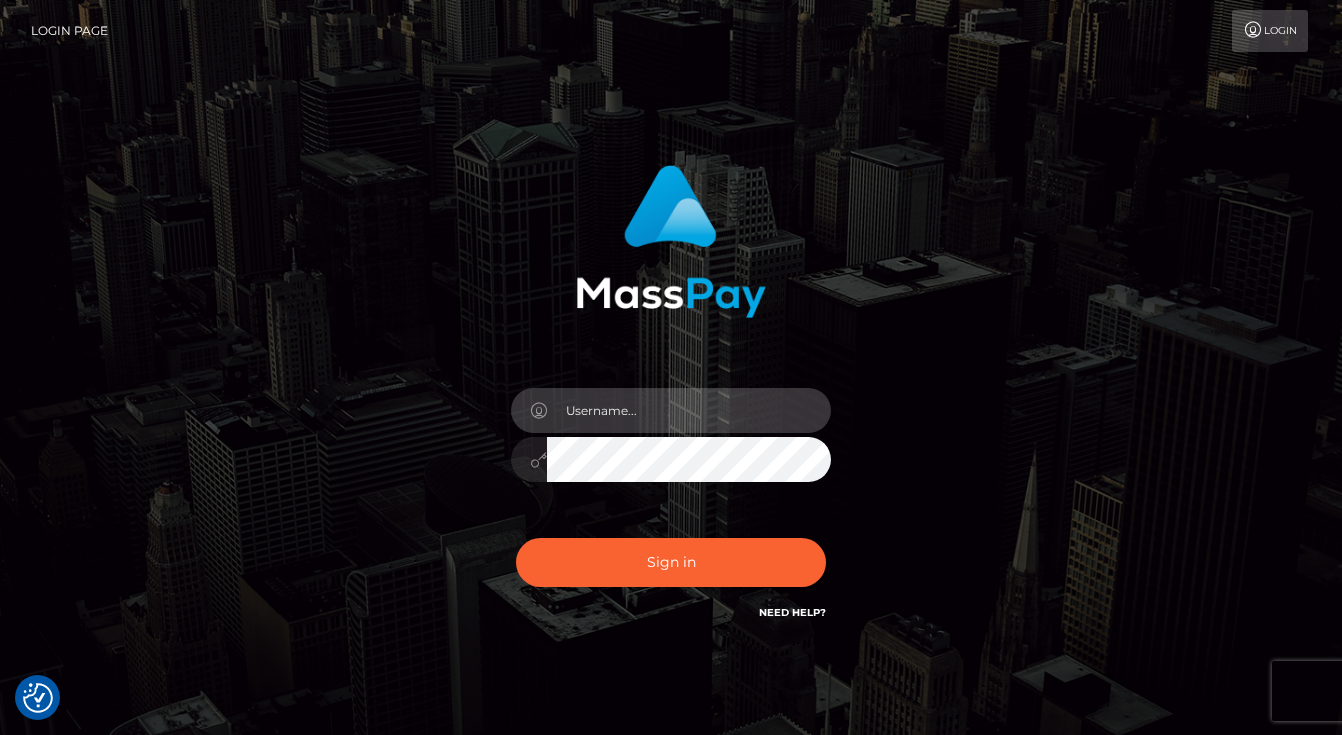 type on "lilyann.hadad@gmail.com" 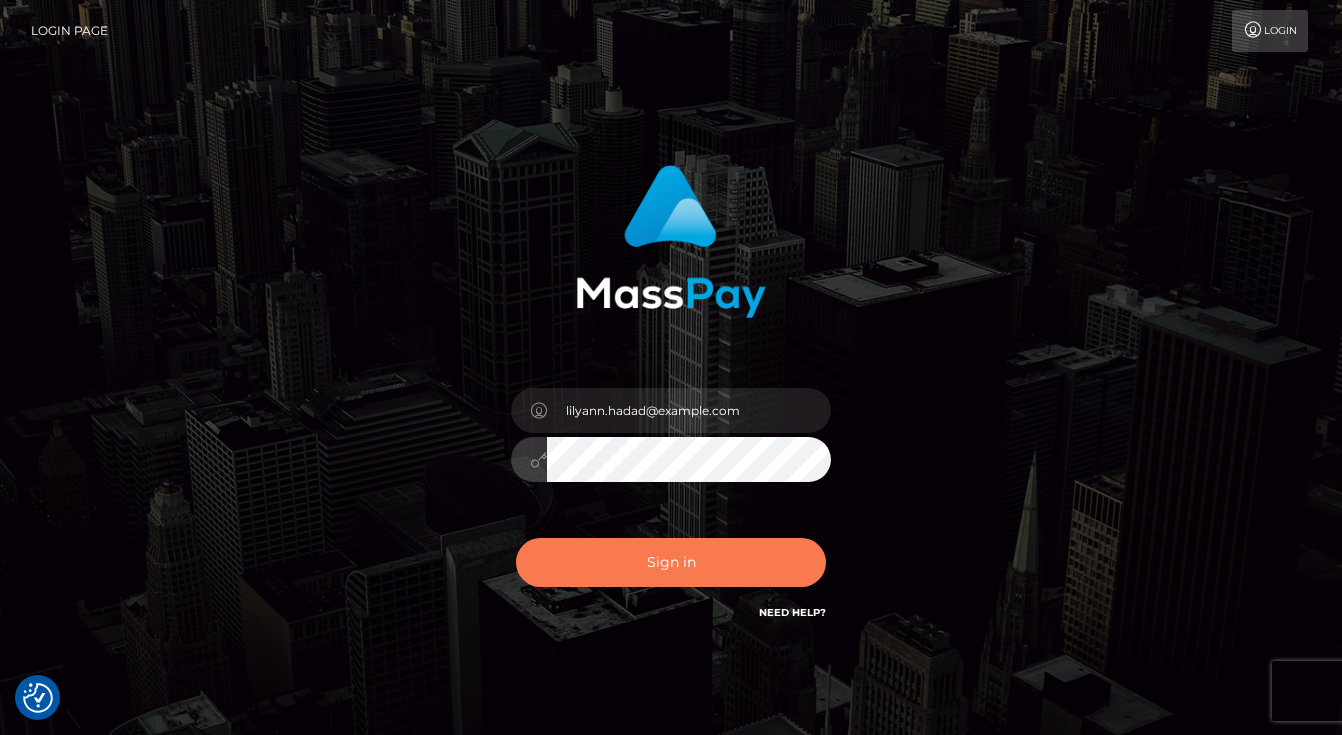 click on "Sign in" at bounding box center [671, 562] 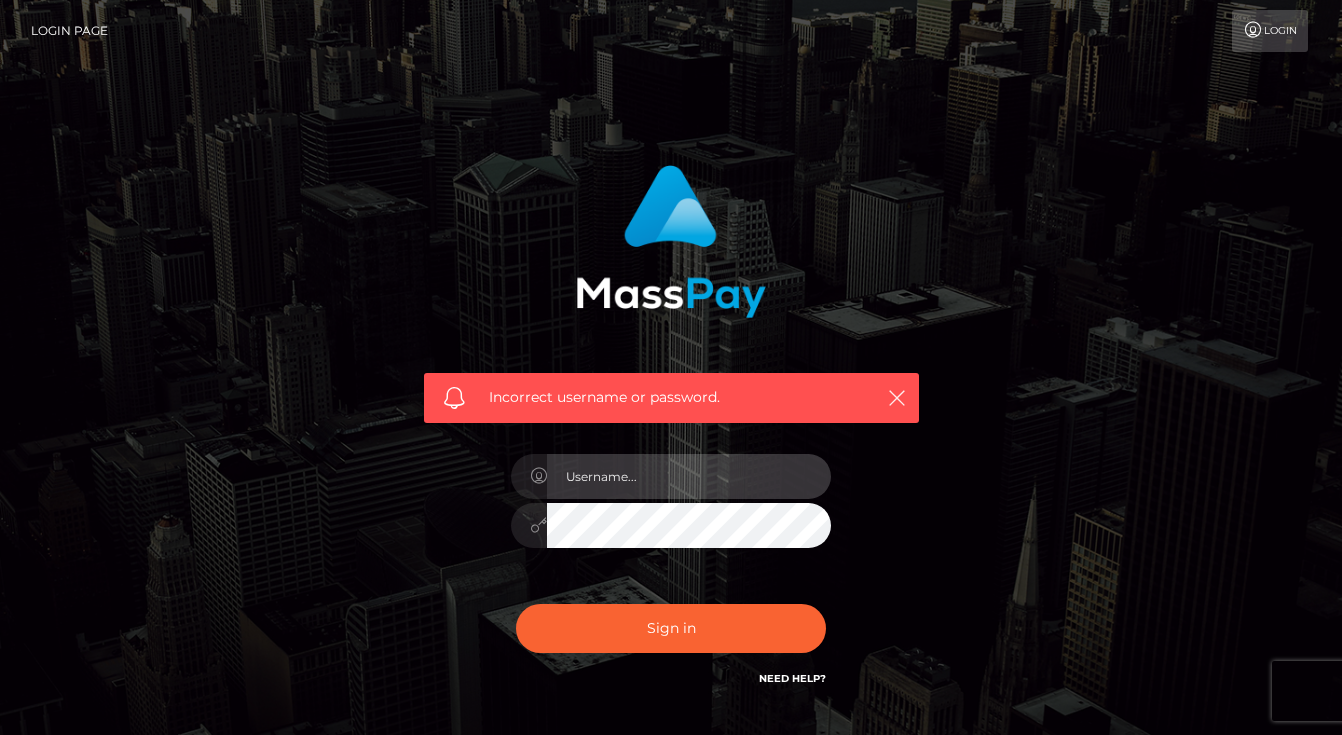 scroll, scrollTop: 0, scrollLeft: 0, axis: both 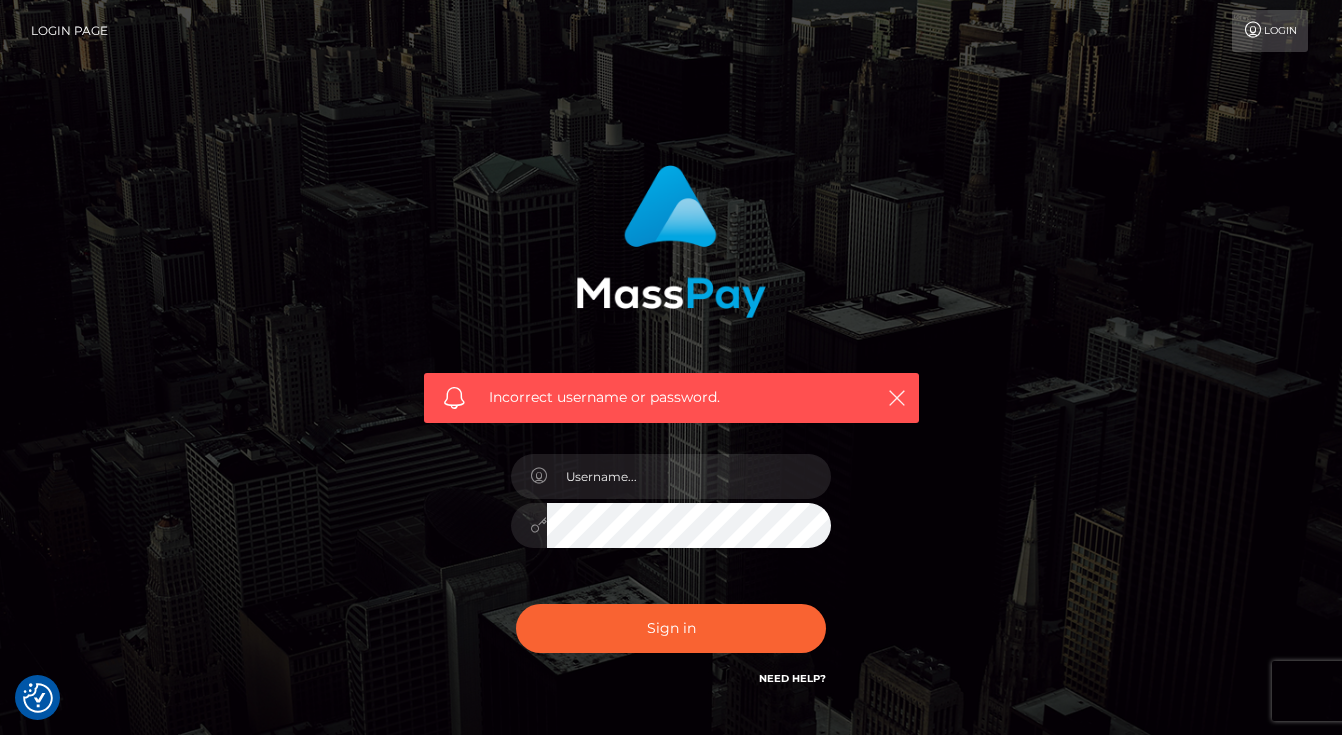 click on "Login" at bounding box center [1270, 31] 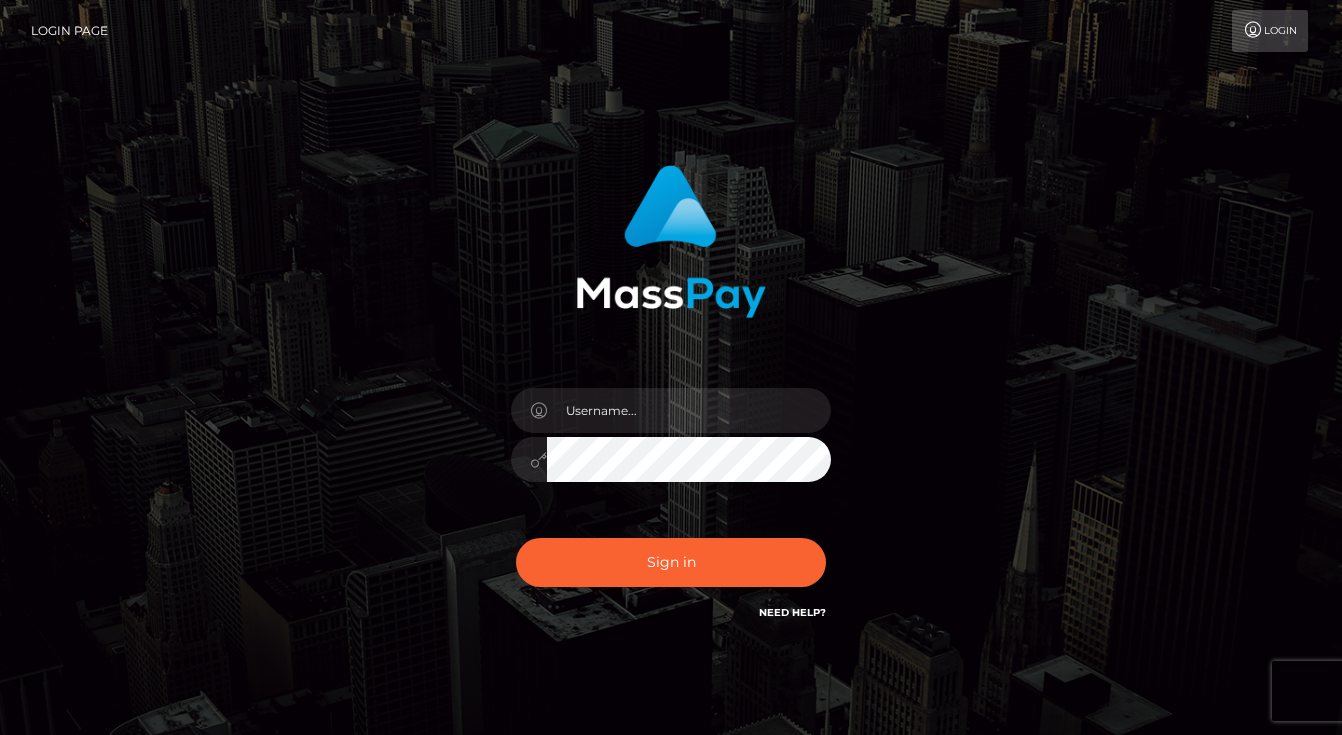 scroll, scrollTop: 0, scrollLeft: 0, axis: both 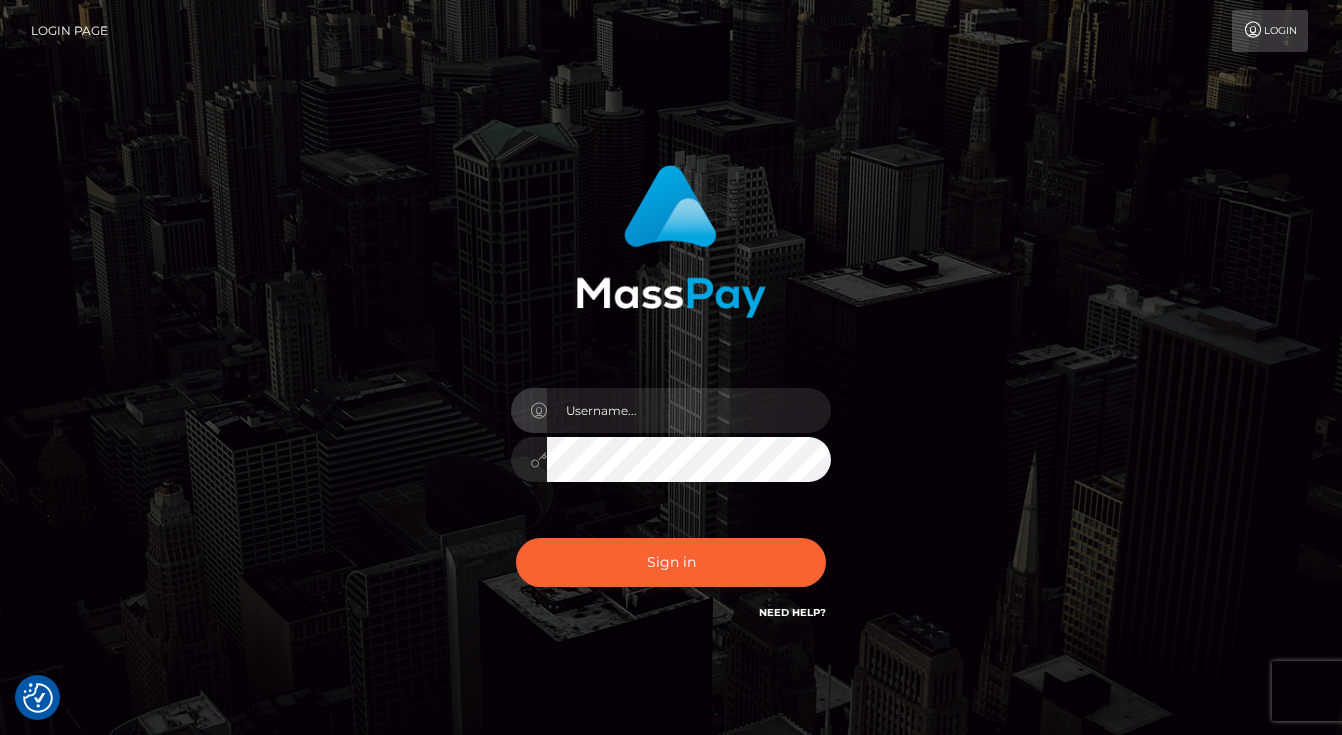 click on "Login" at bounding box center (1270, 31) 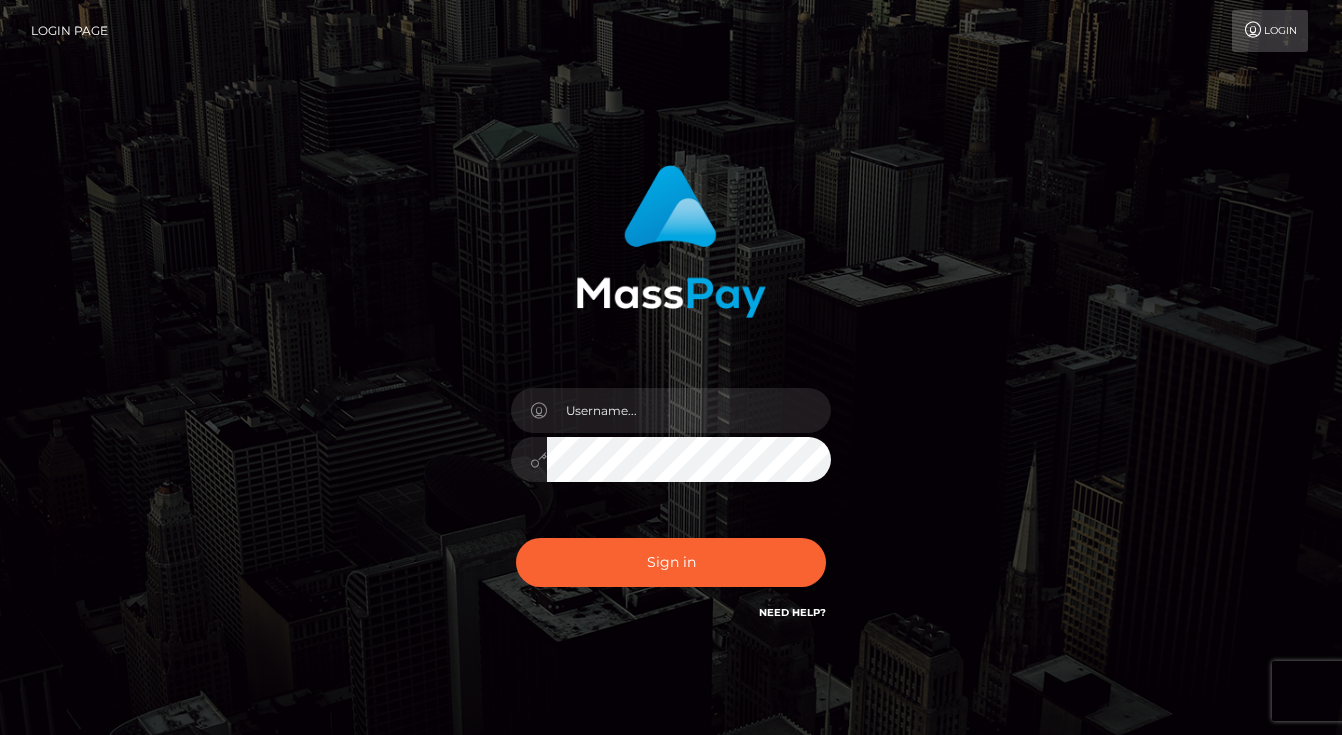 scroll, scrollTop: 0, scrollLeft: 0, axis: both 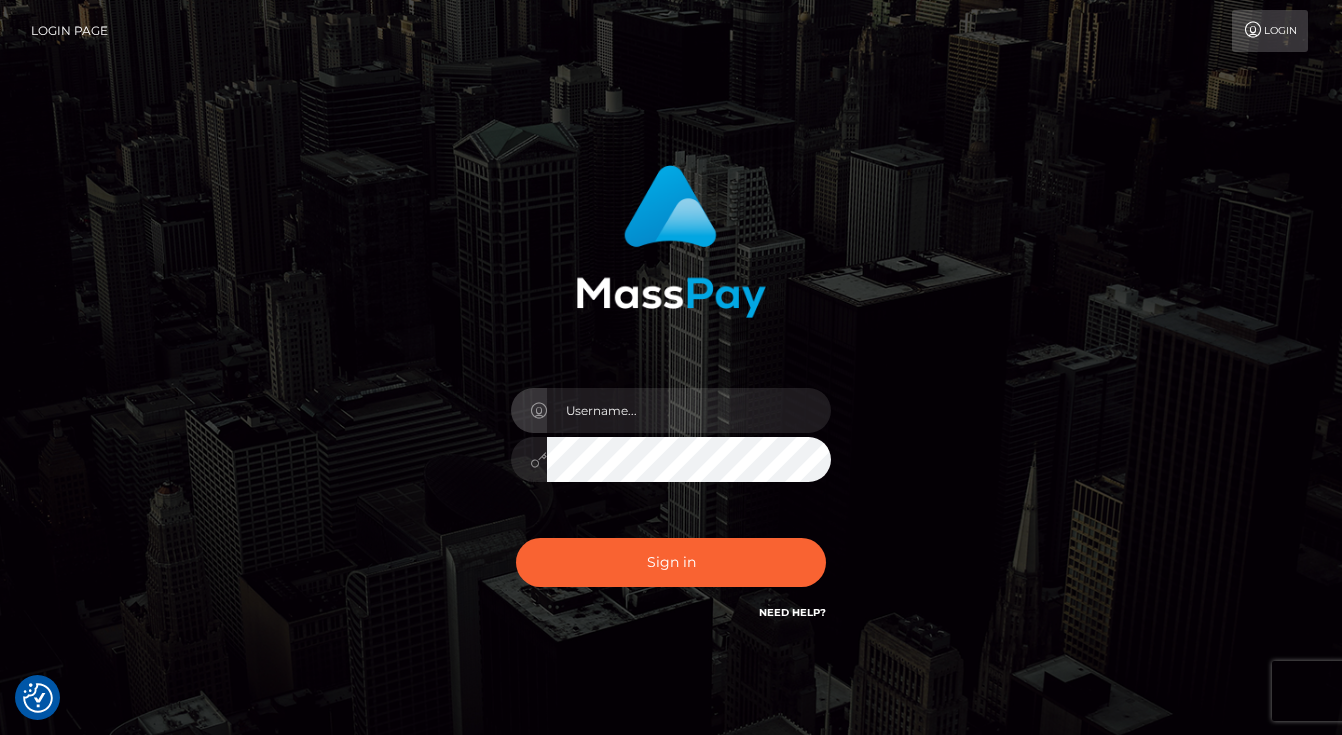 click on "Sign in" at bounding box center [671, 404] 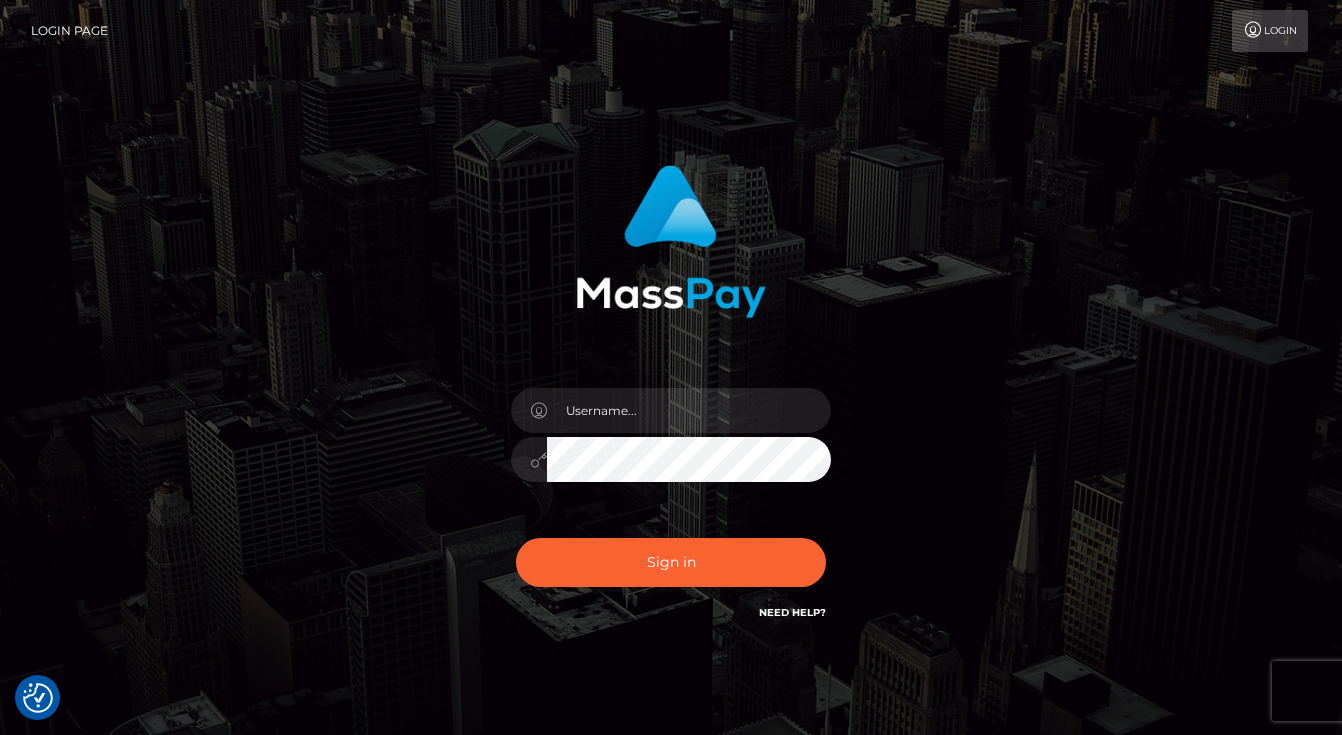 click on "Need
Help?" at bounding box center (792, 612) 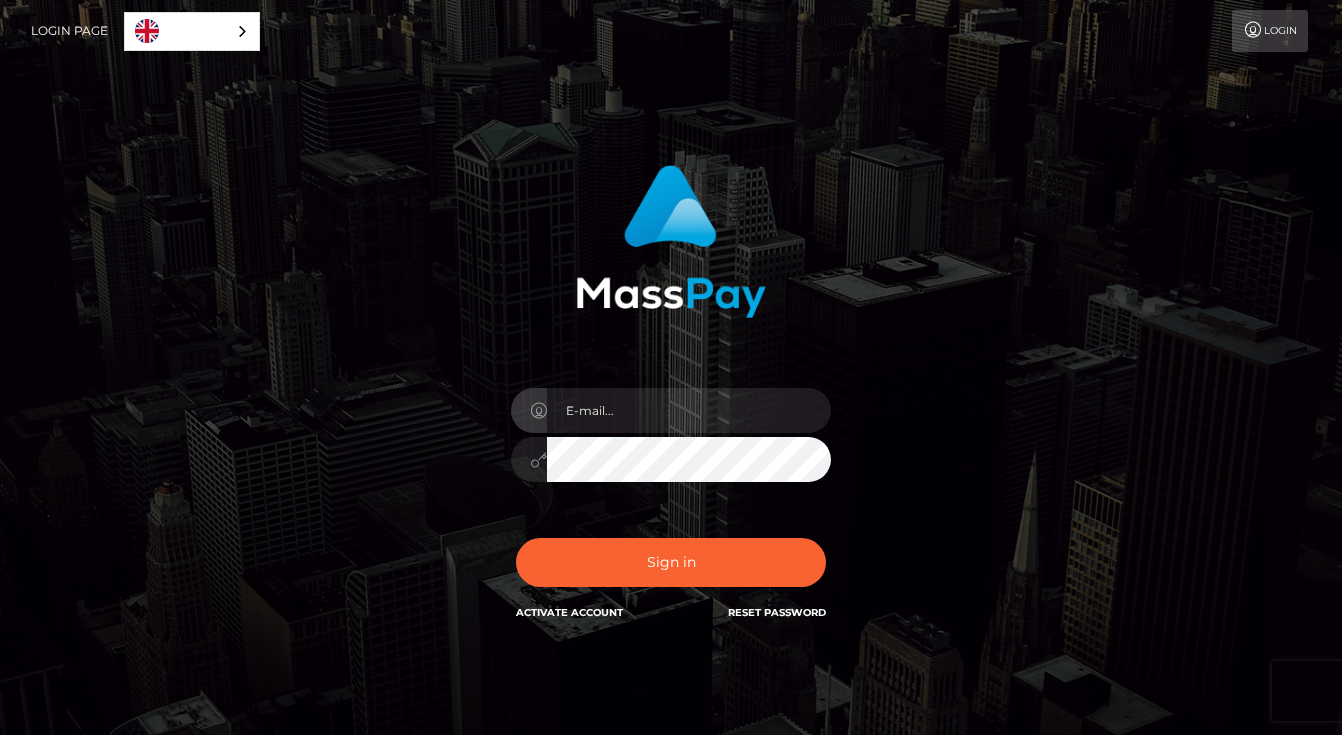 scroll, scrollTop: 0, scrollLeft: 0, axis: both 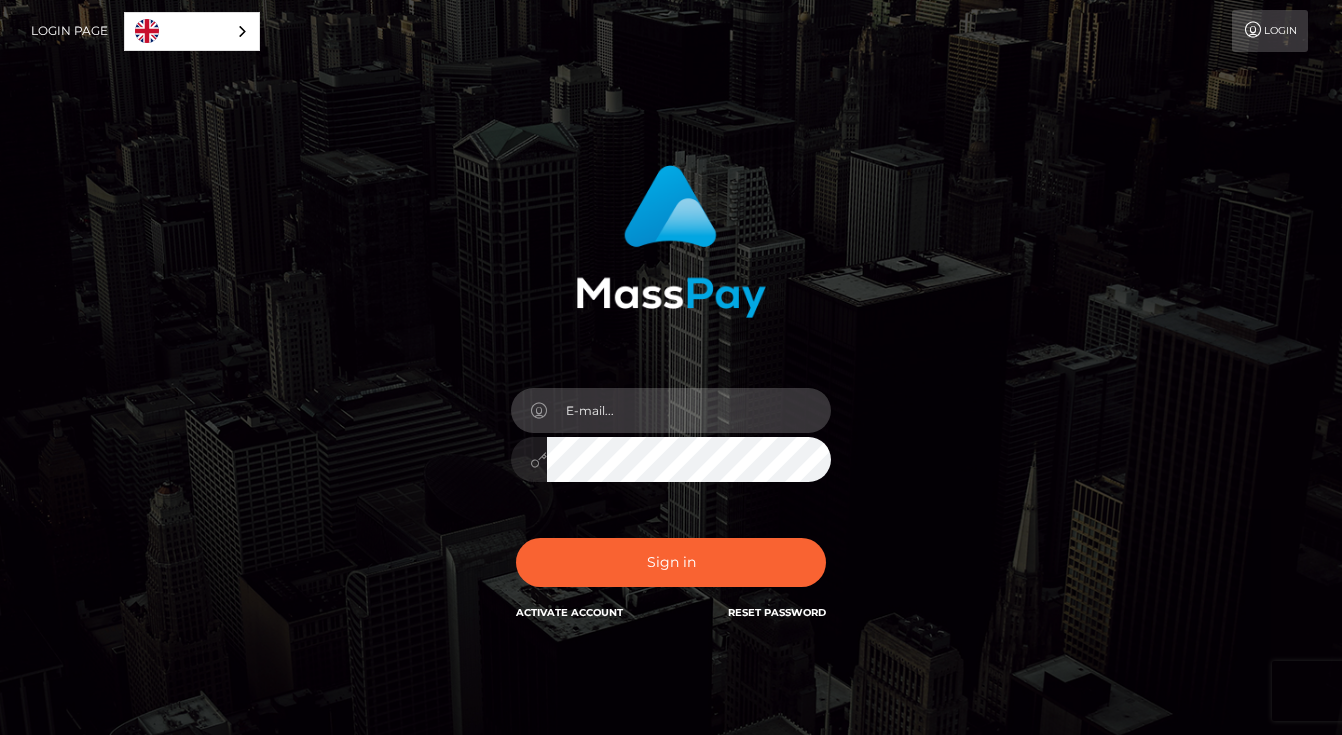 type on "lilyannhadad@example.com" 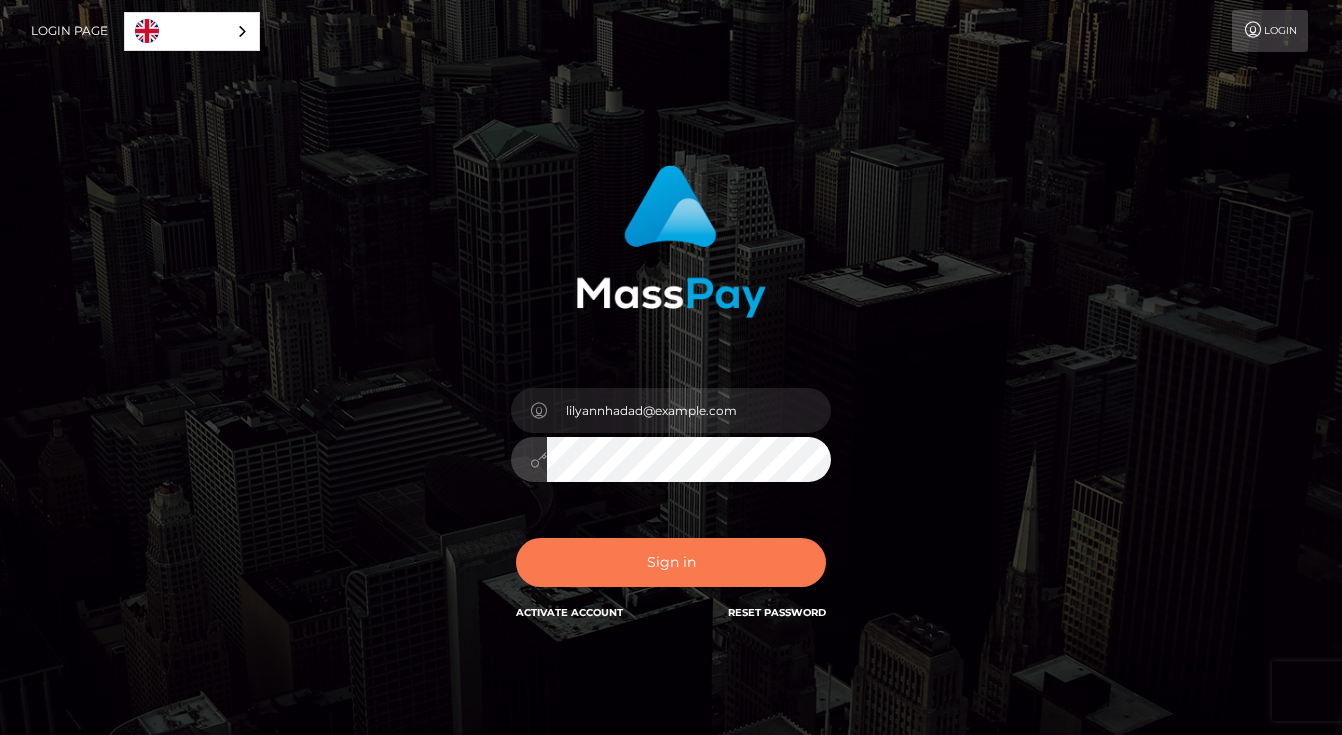 click on "Sign in" at bounding box center (671, 562) 